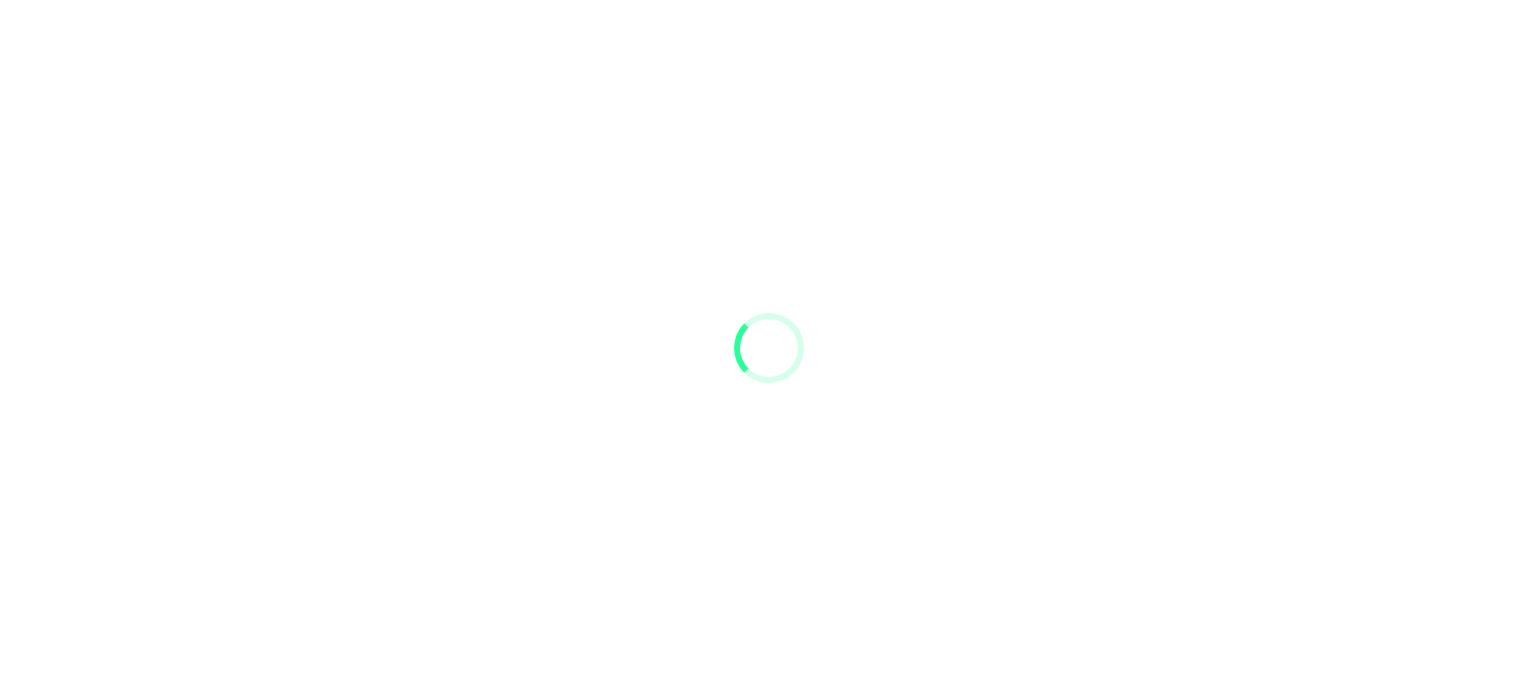 scroll, scrollTop: 0, scrollLeft: 0, axis: both 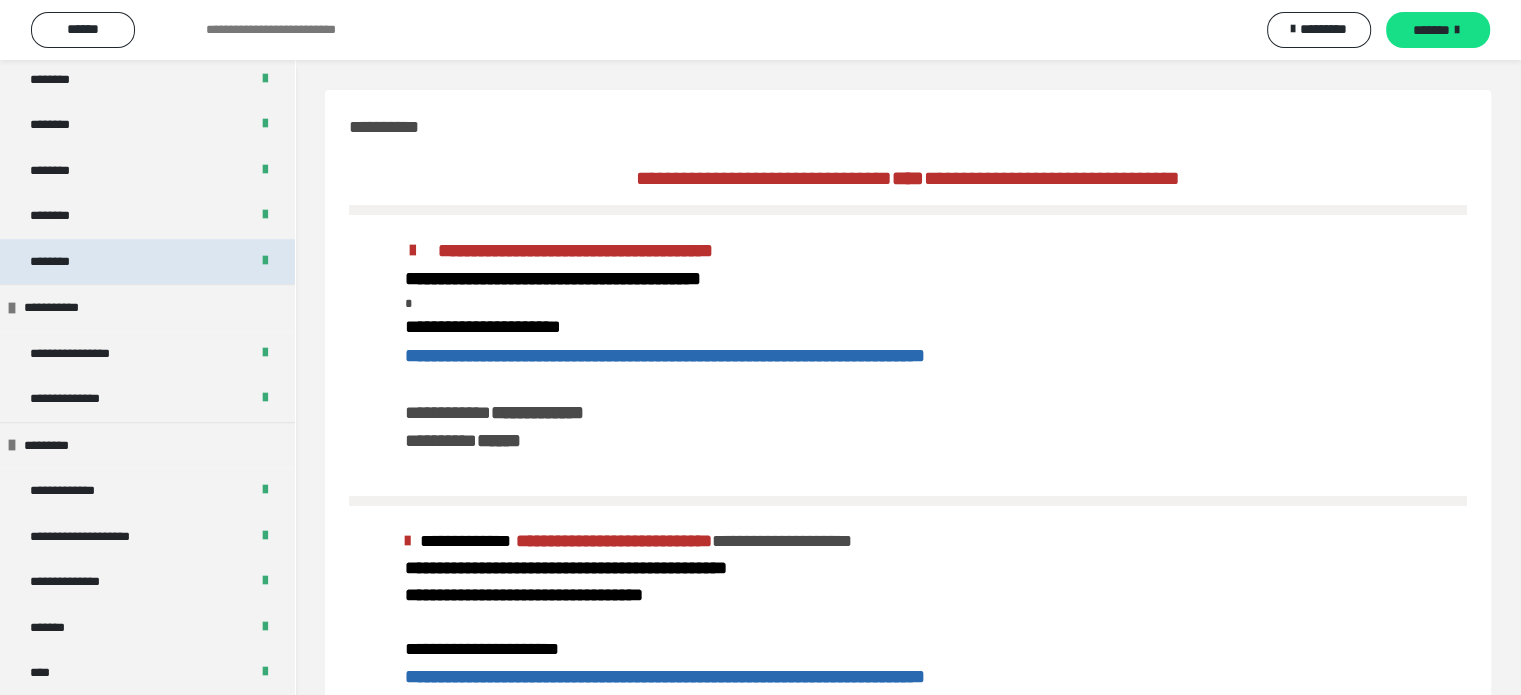 click on "********" at bounding box center (147, 262) 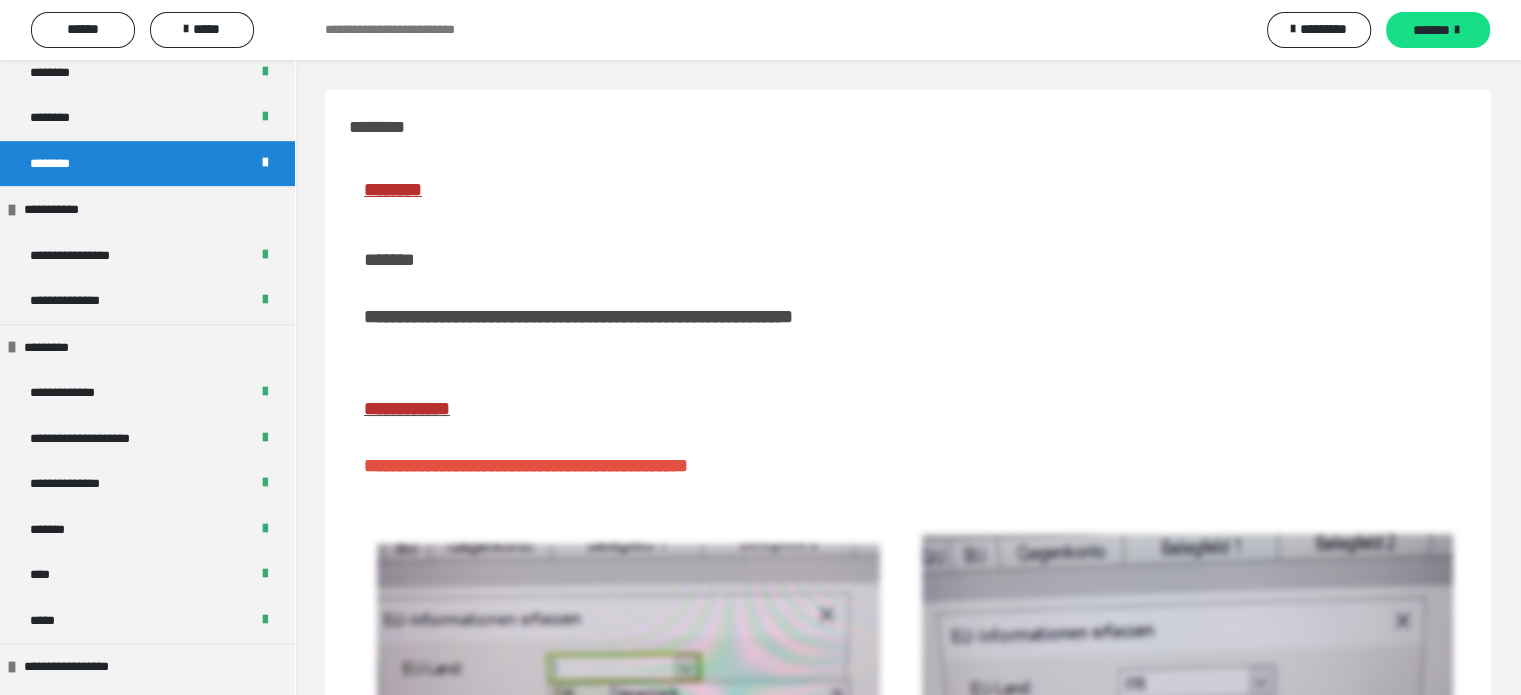 scroll, scrollTop: 1400, scrollLeft: 0, axis: vertical 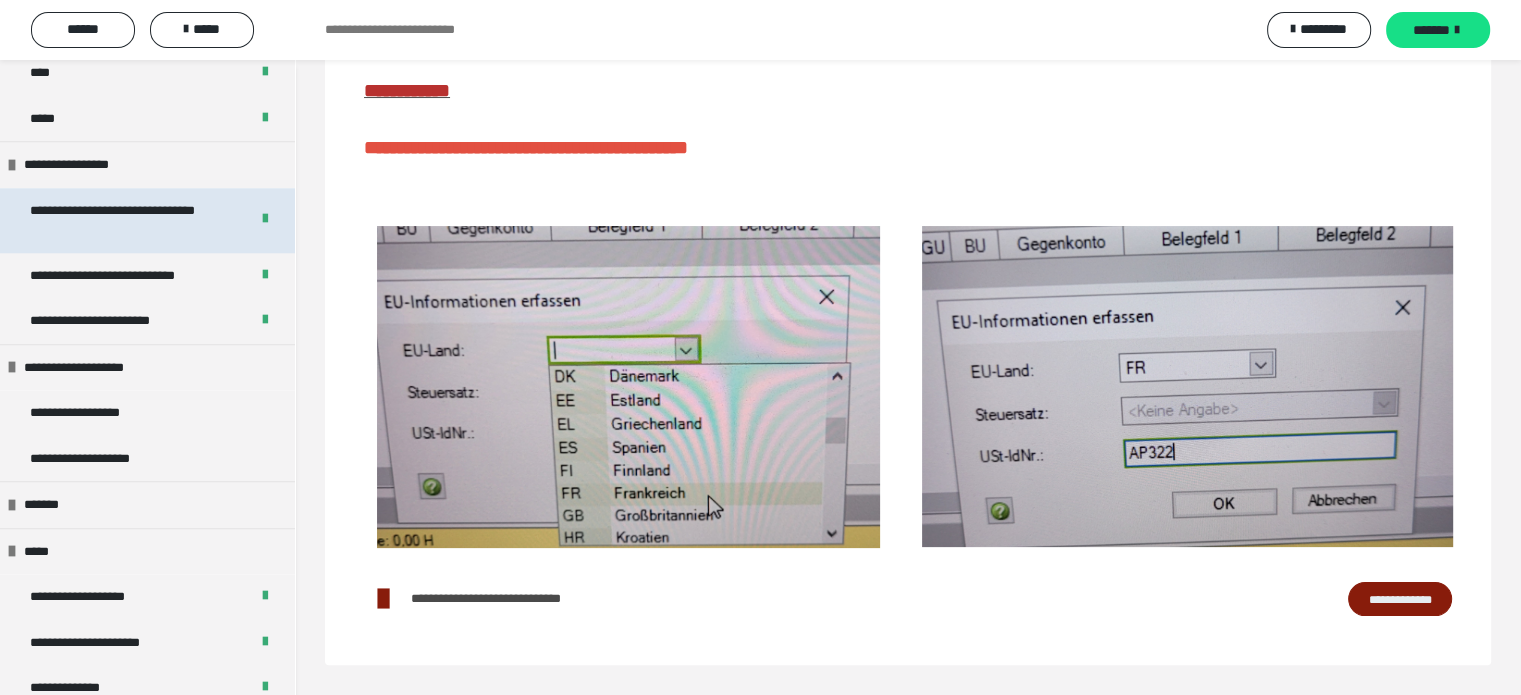 click on "**********" at bounding box center [124, 220] 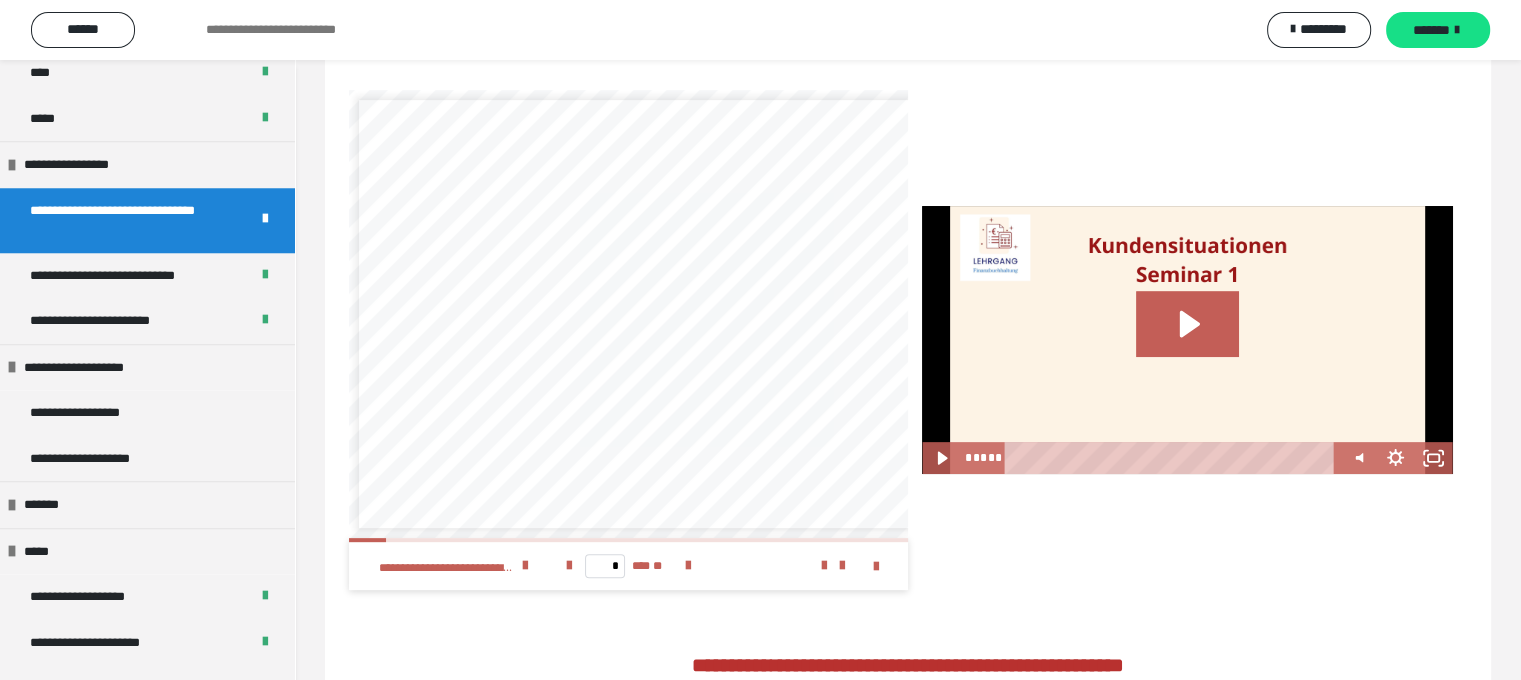 scroll, scrollTop: 645, scrollLeft: 0, axis: vertical 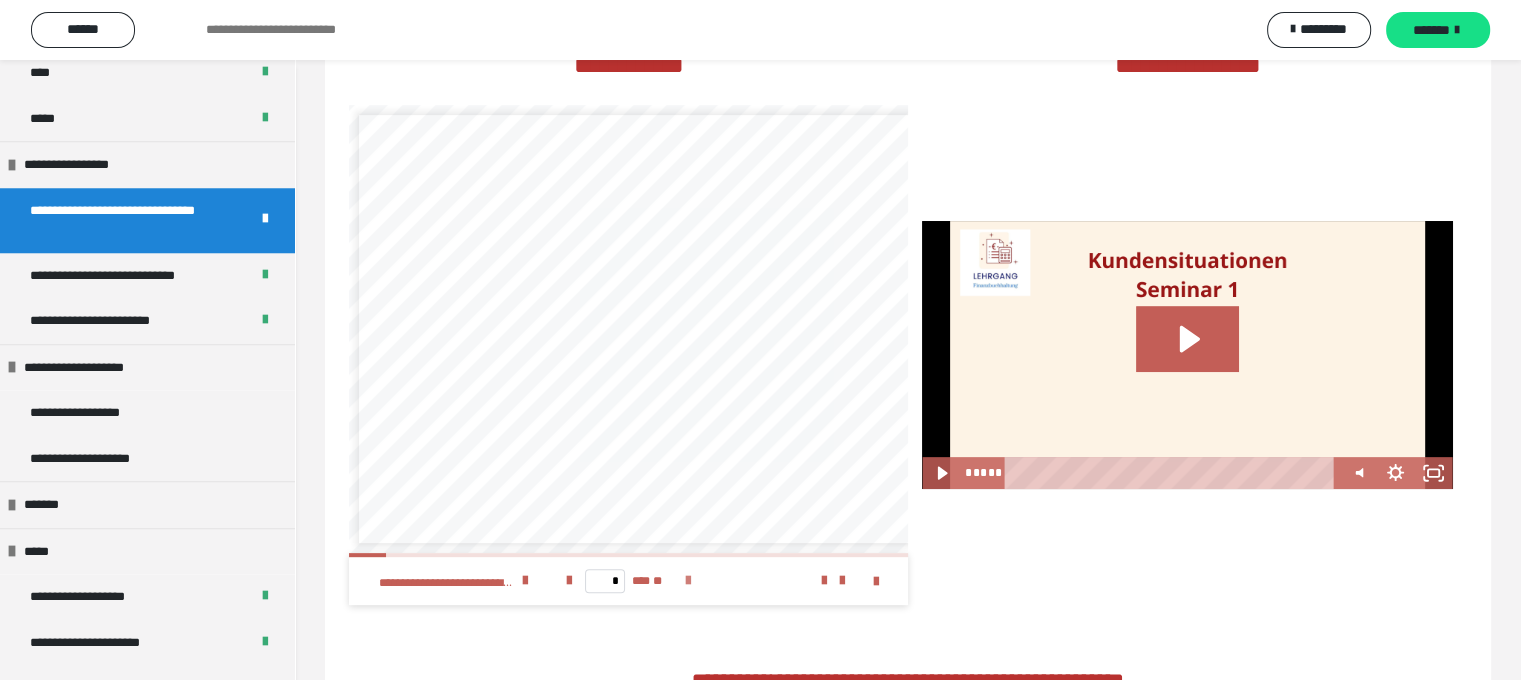 click at bounding box center (688, 581) 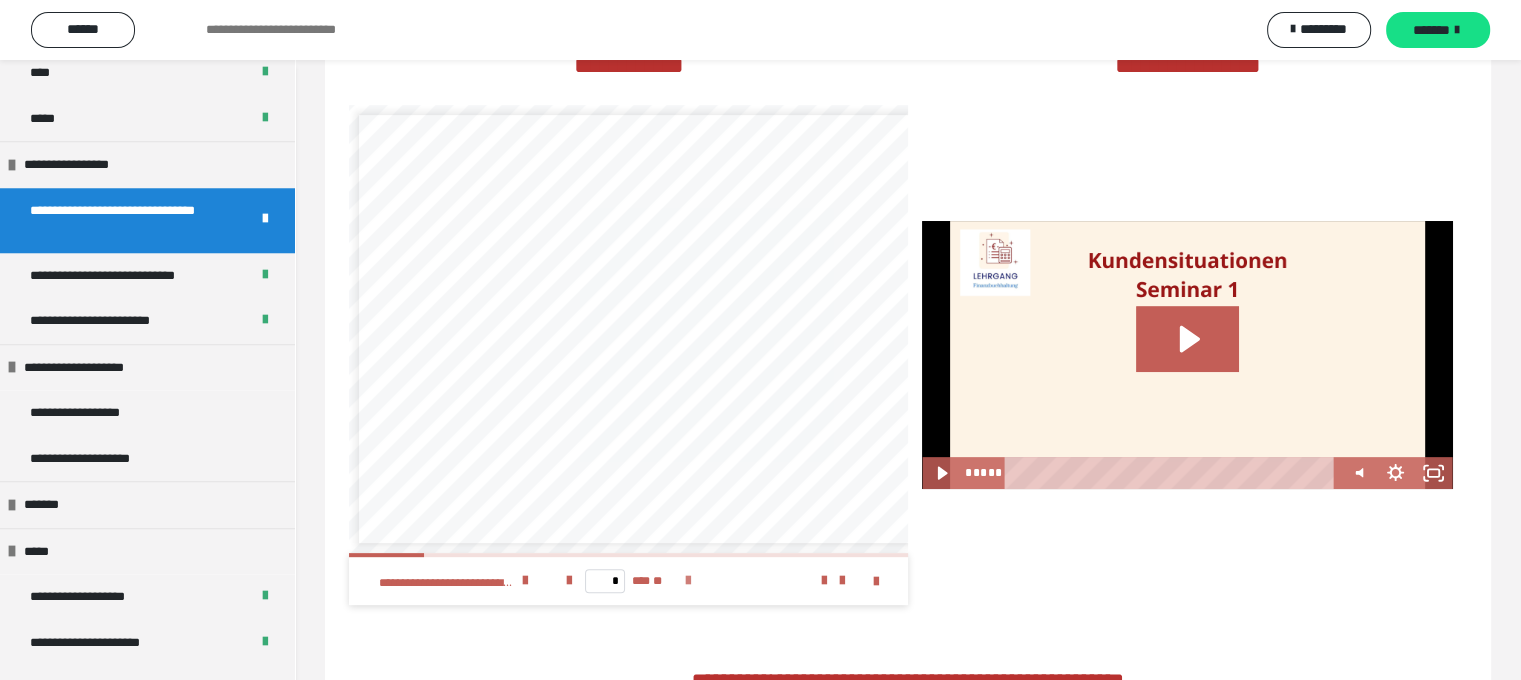 click at bounding box center [688, 581] 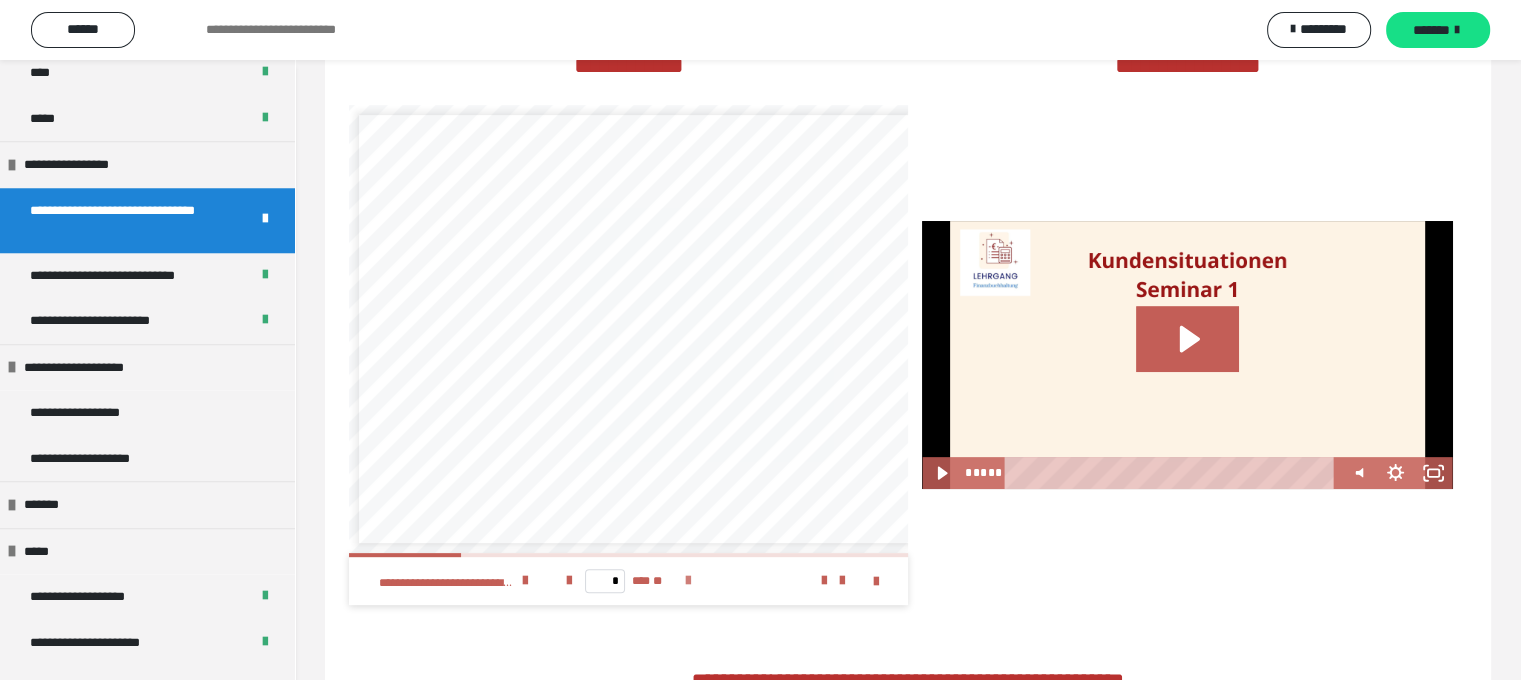 click at bounding box center (688, 581) 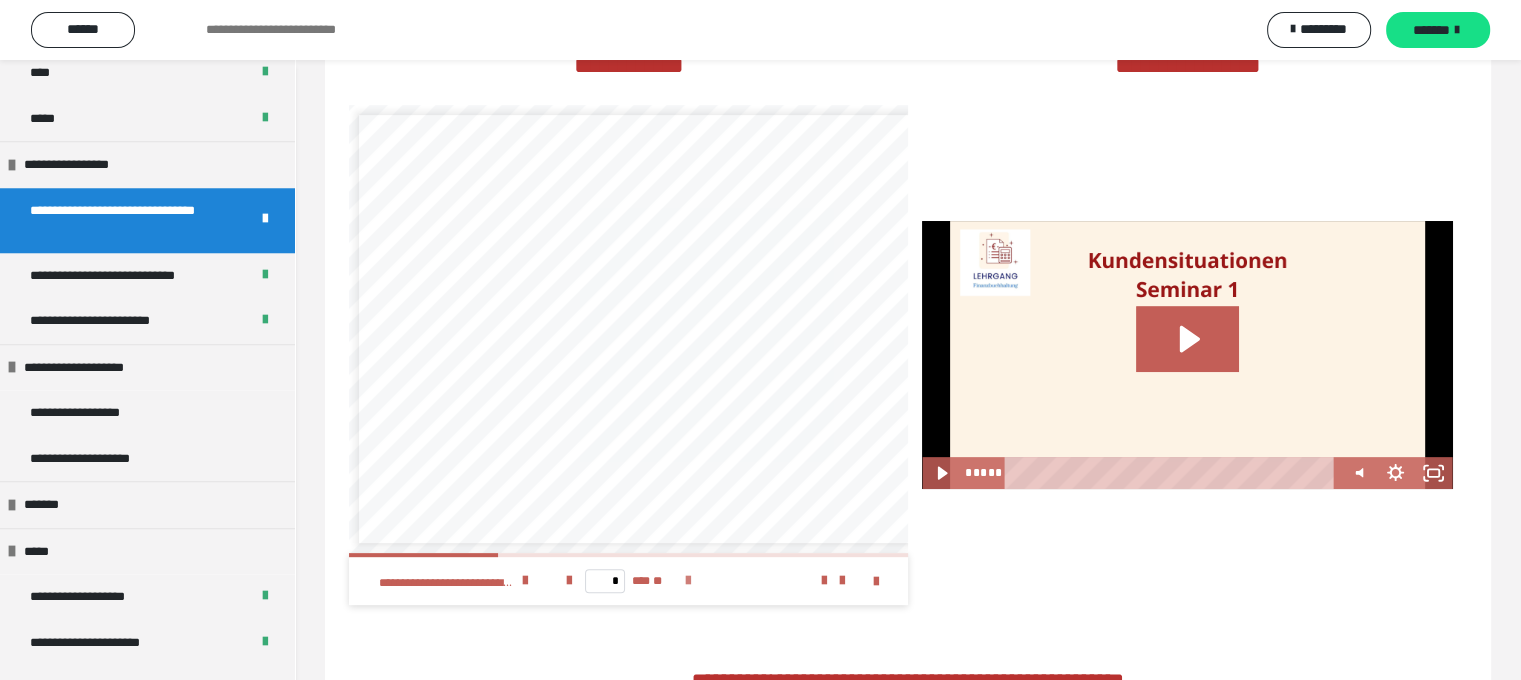 click at bounding box center (688, 581) 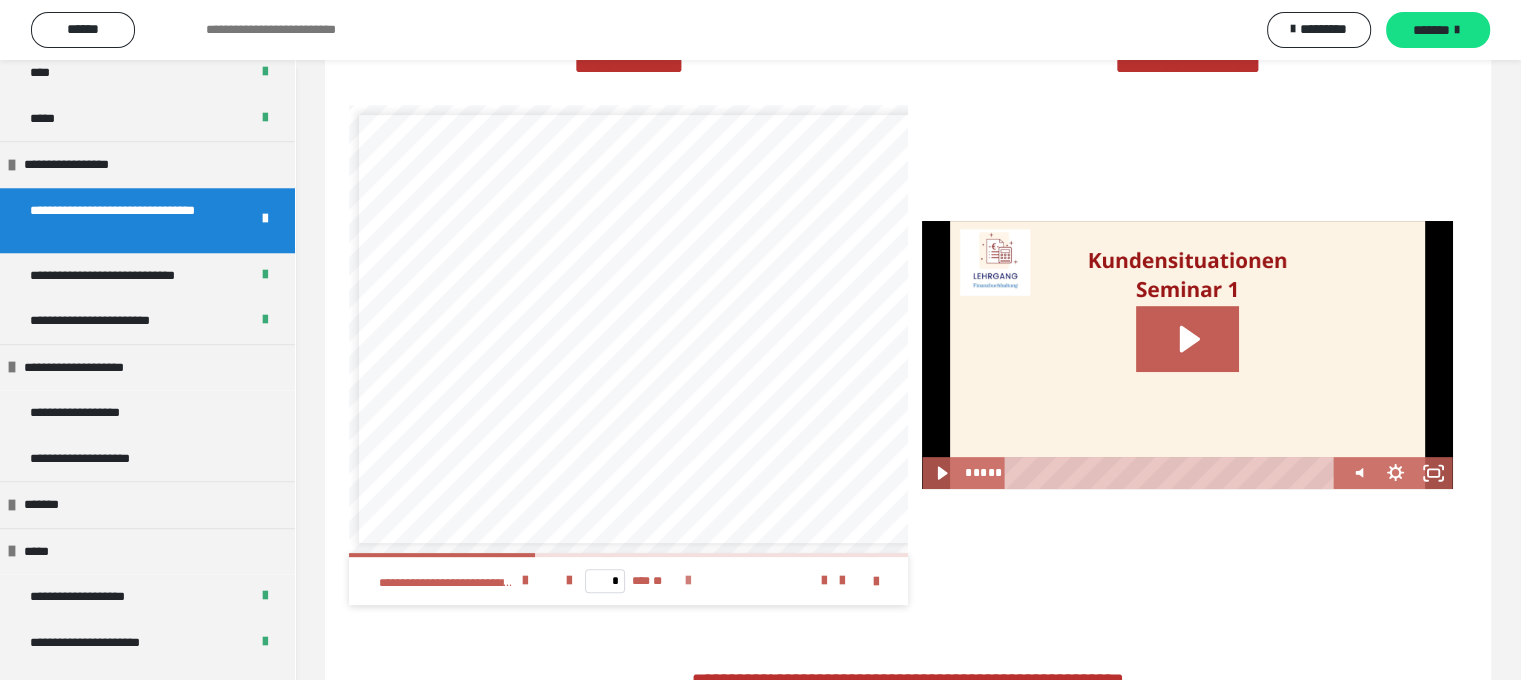 click at bounding box center [688, 581] 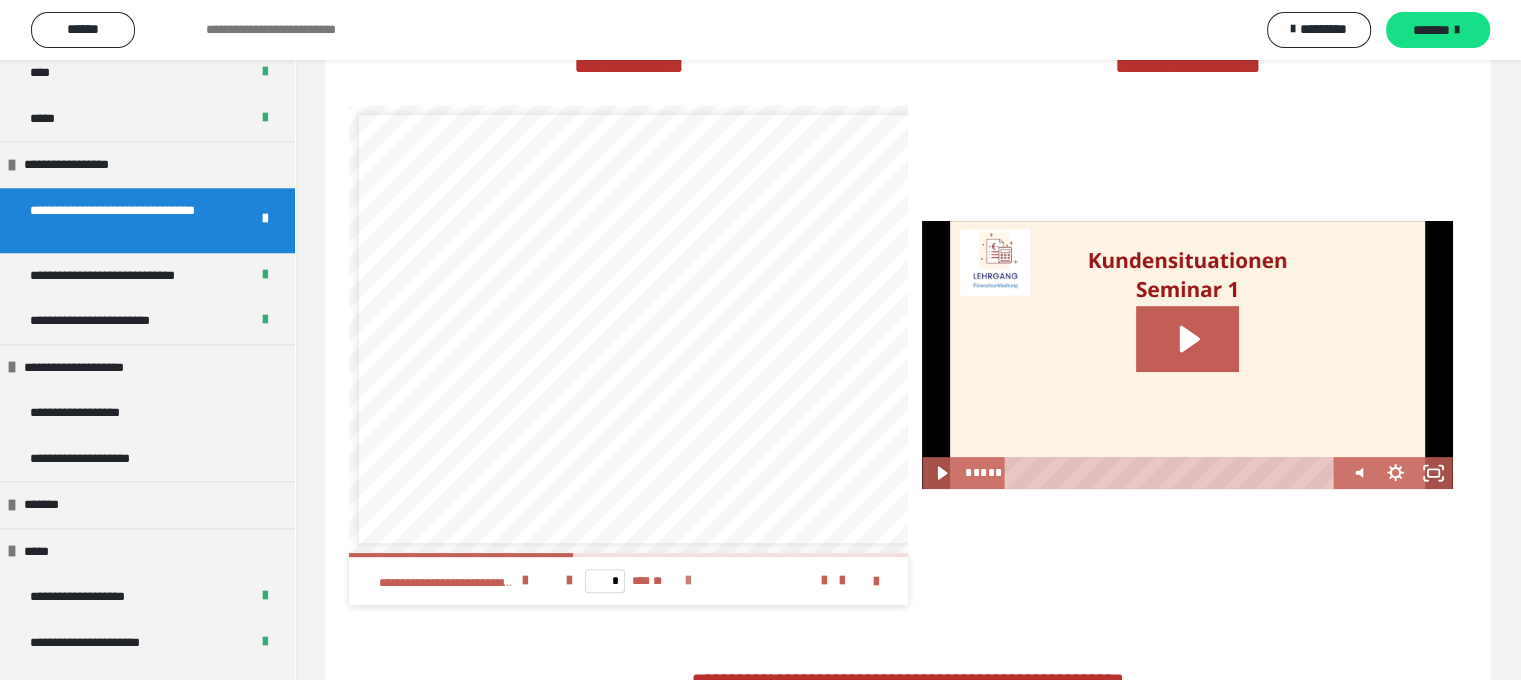 click at bounding box center [688, 581] 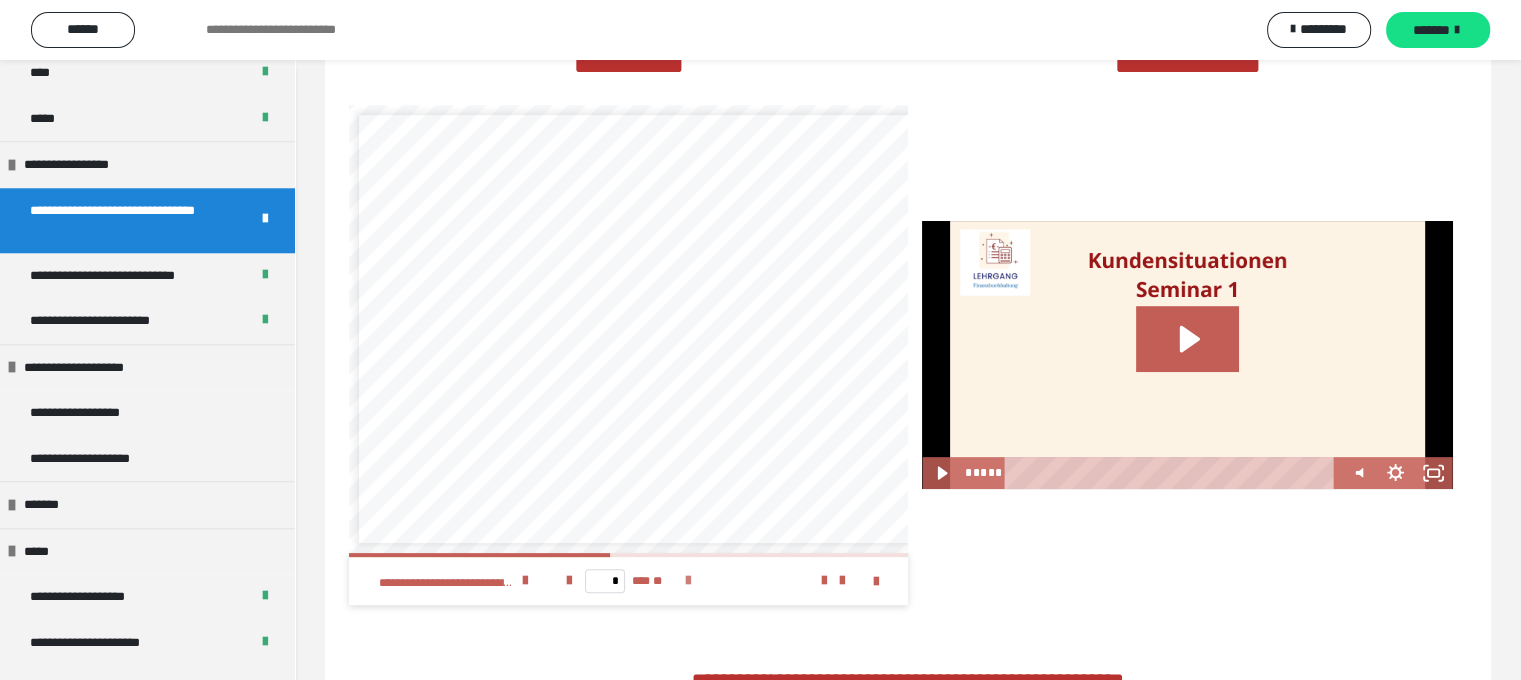 click at bounding box center [688, 581] 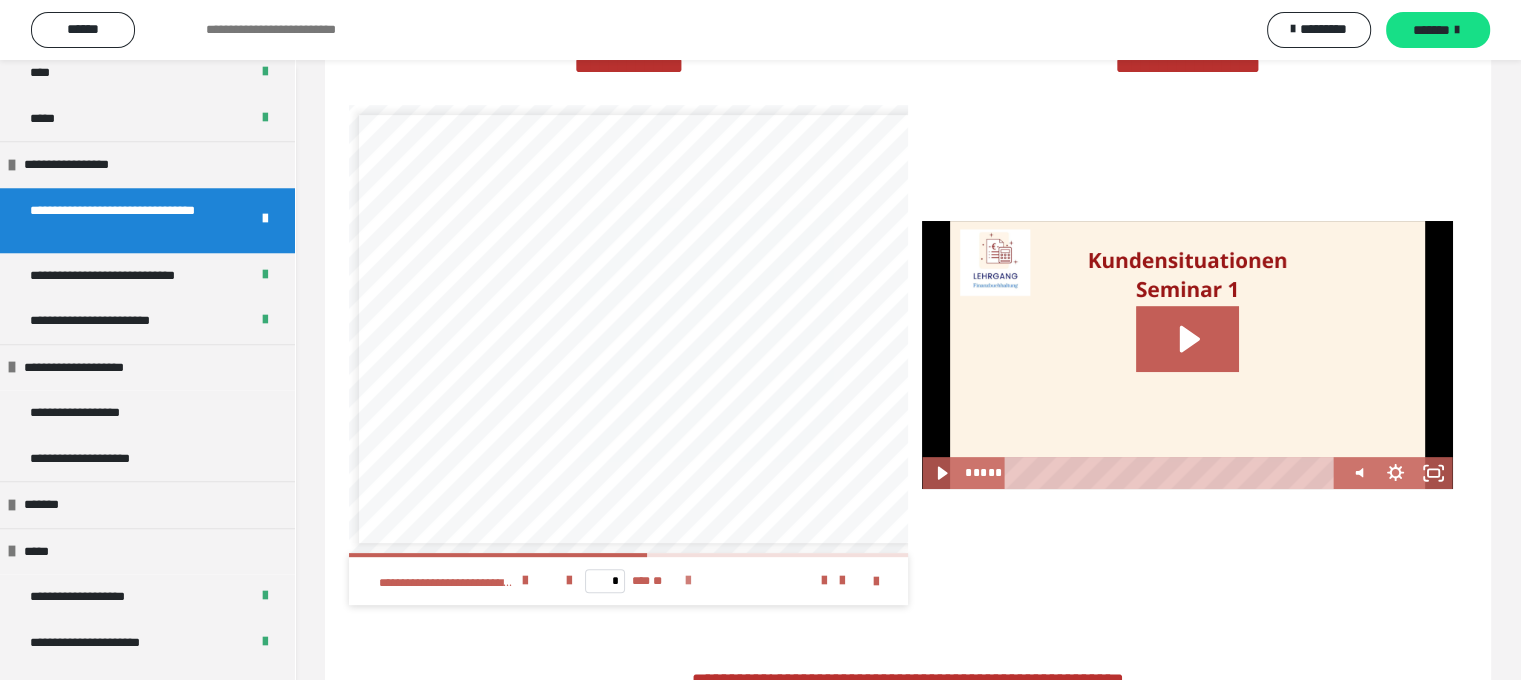 click at bounding box center [688, 581] 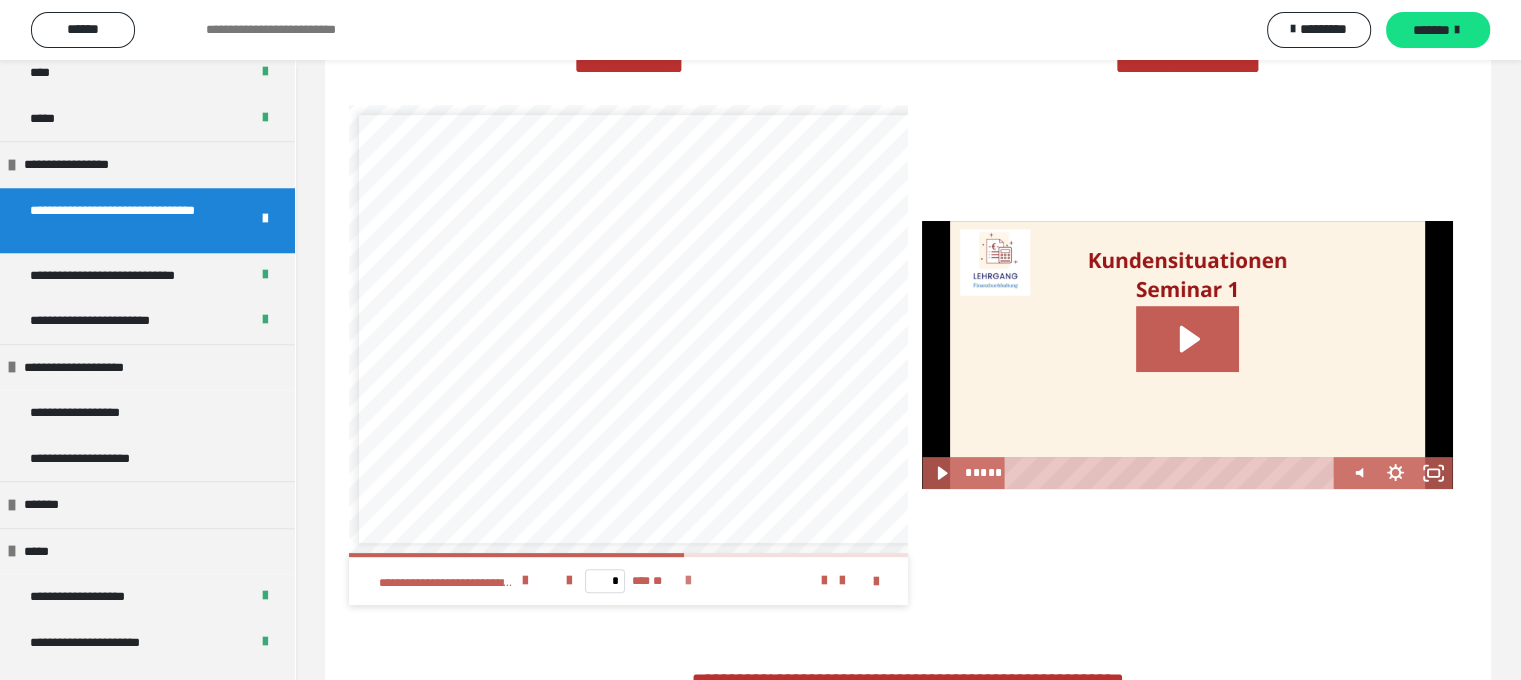 click at bounding box center (688, 581) 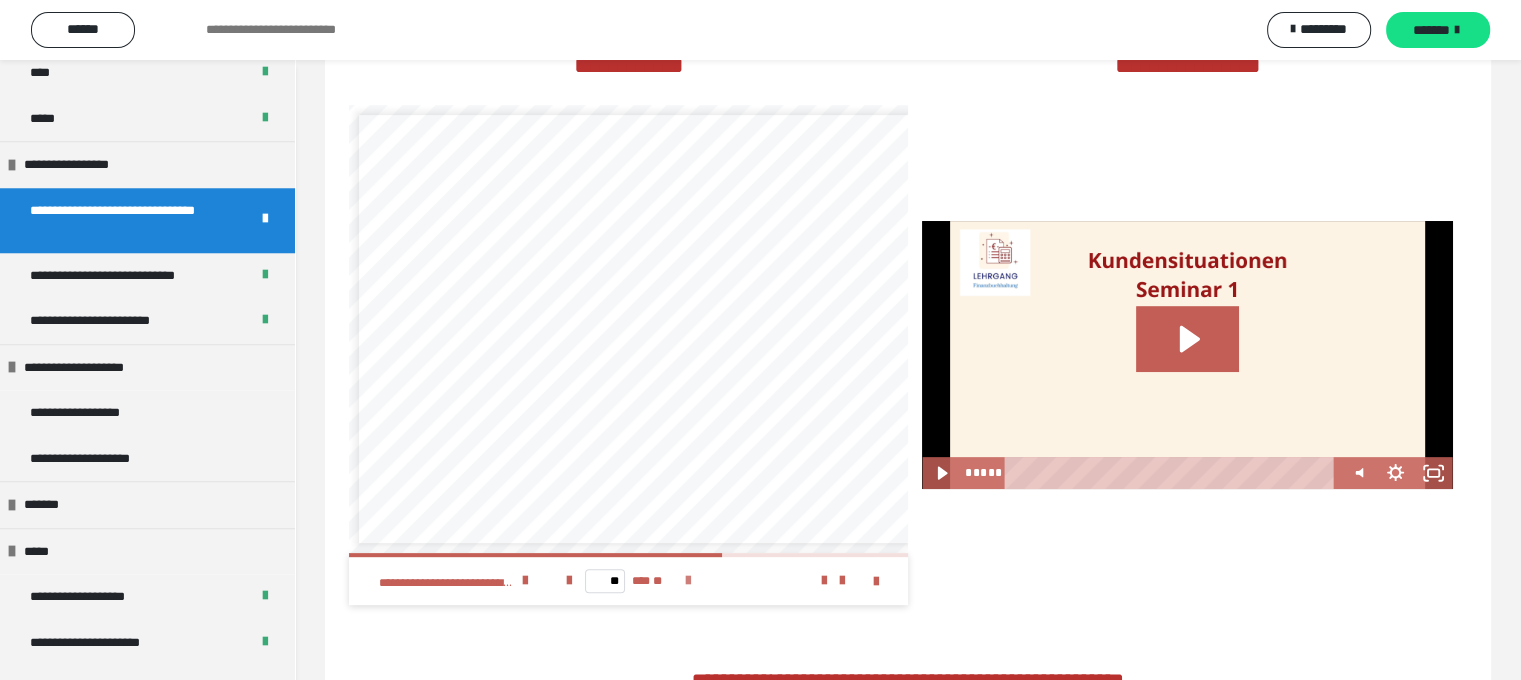 click at bounding box center (688, 581) 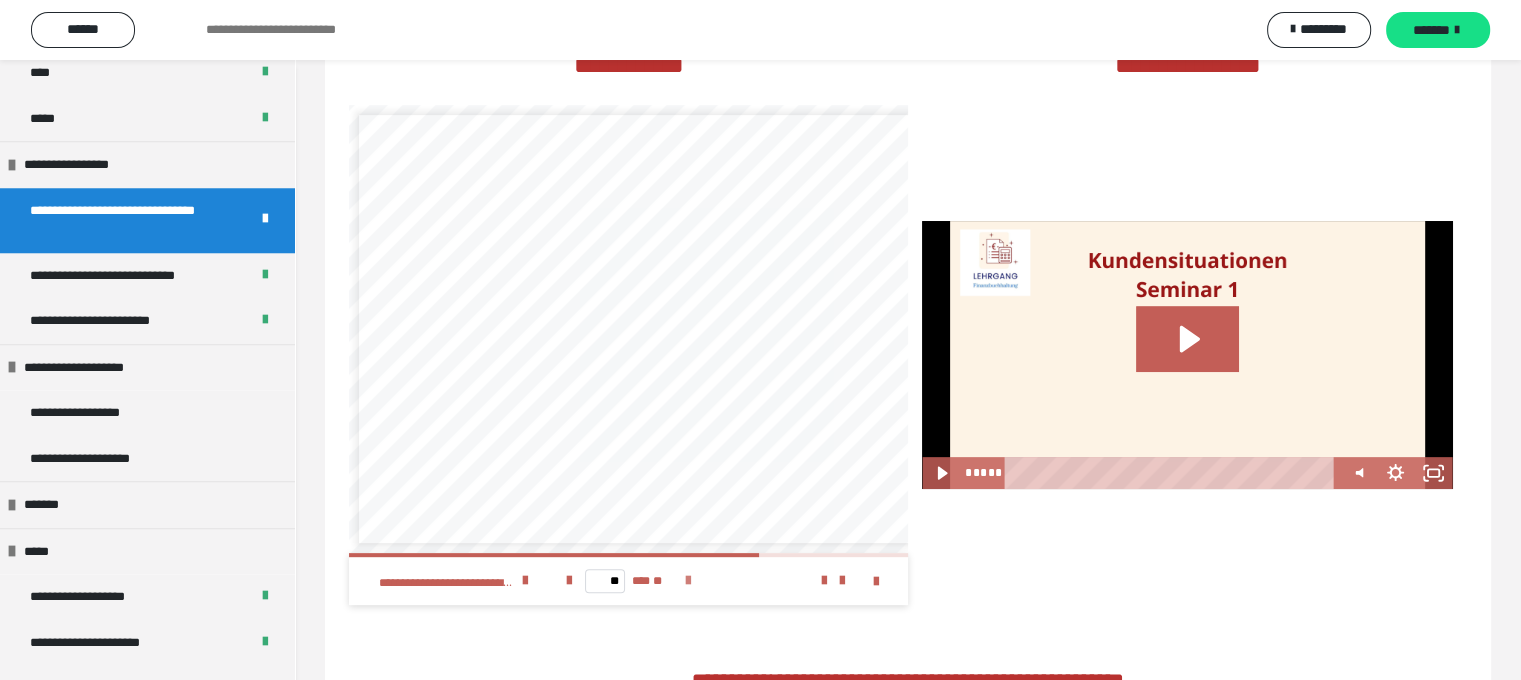 click at bounding box center [688, 581] 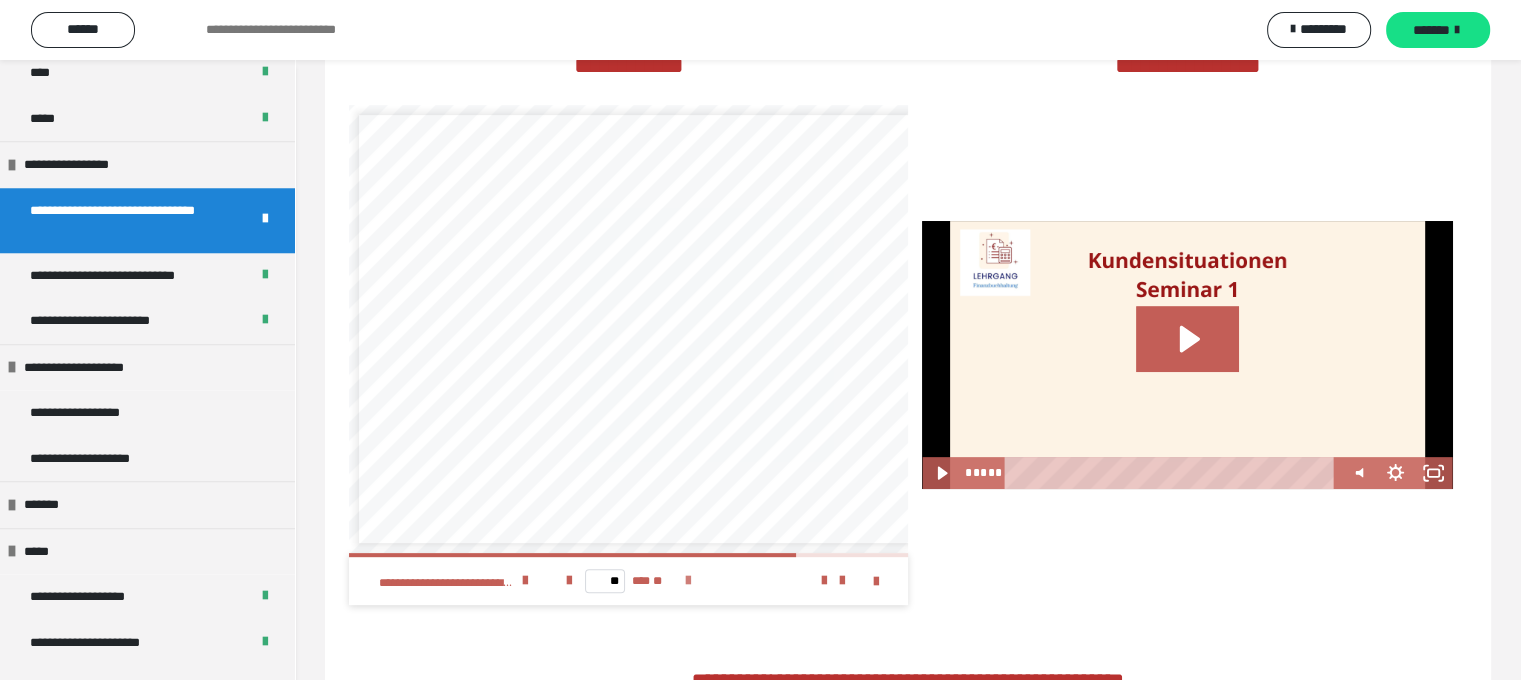 click at bounding box center [688, 581] 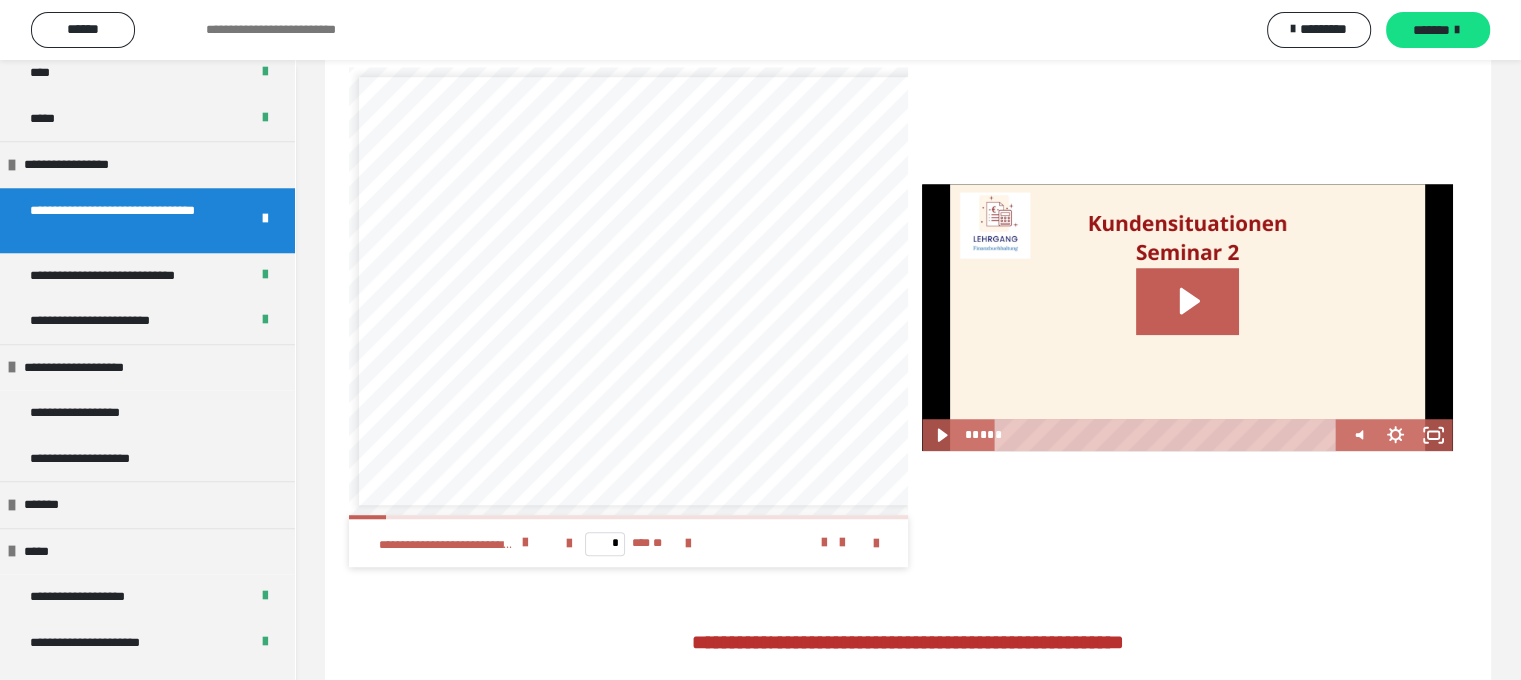 scroll, scrollTop: 1345, scrollLeft: 0, axis: vertical 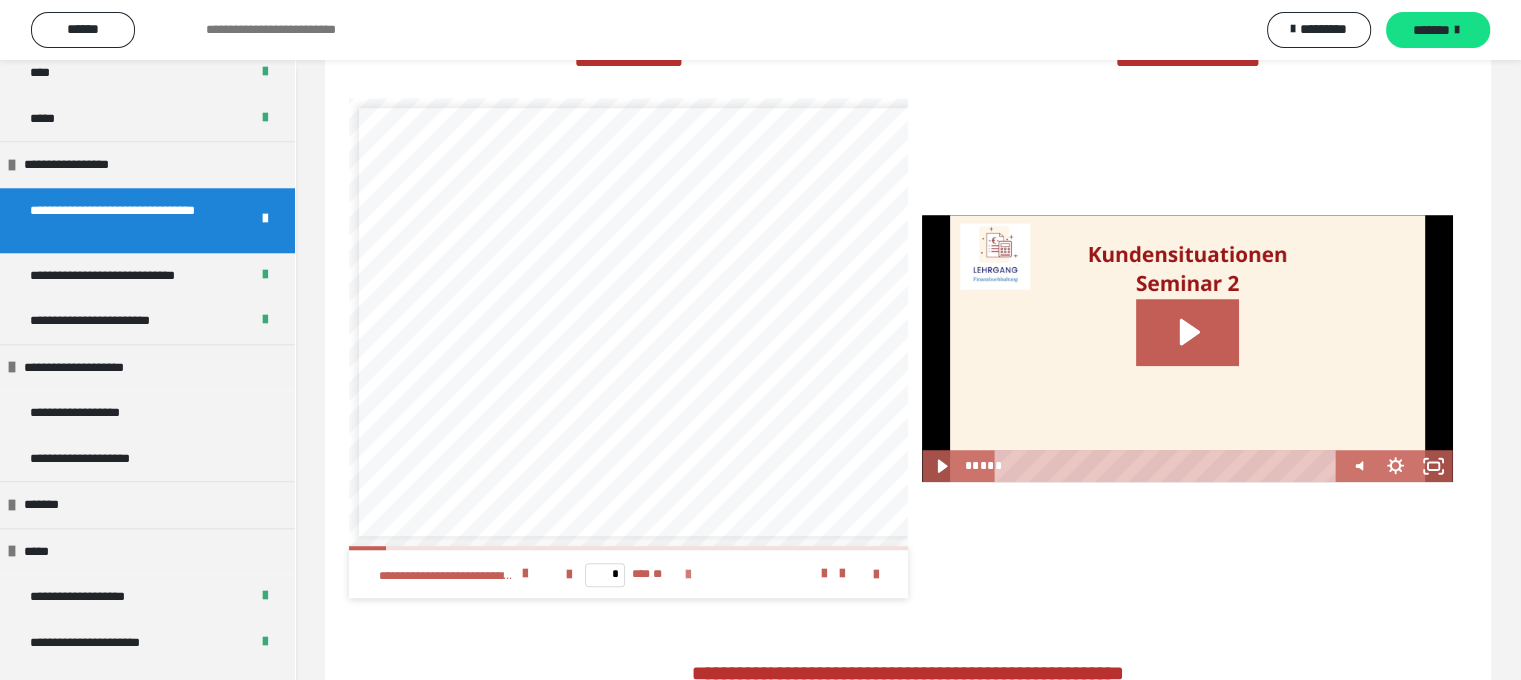 click at bounding box center (688, 575) 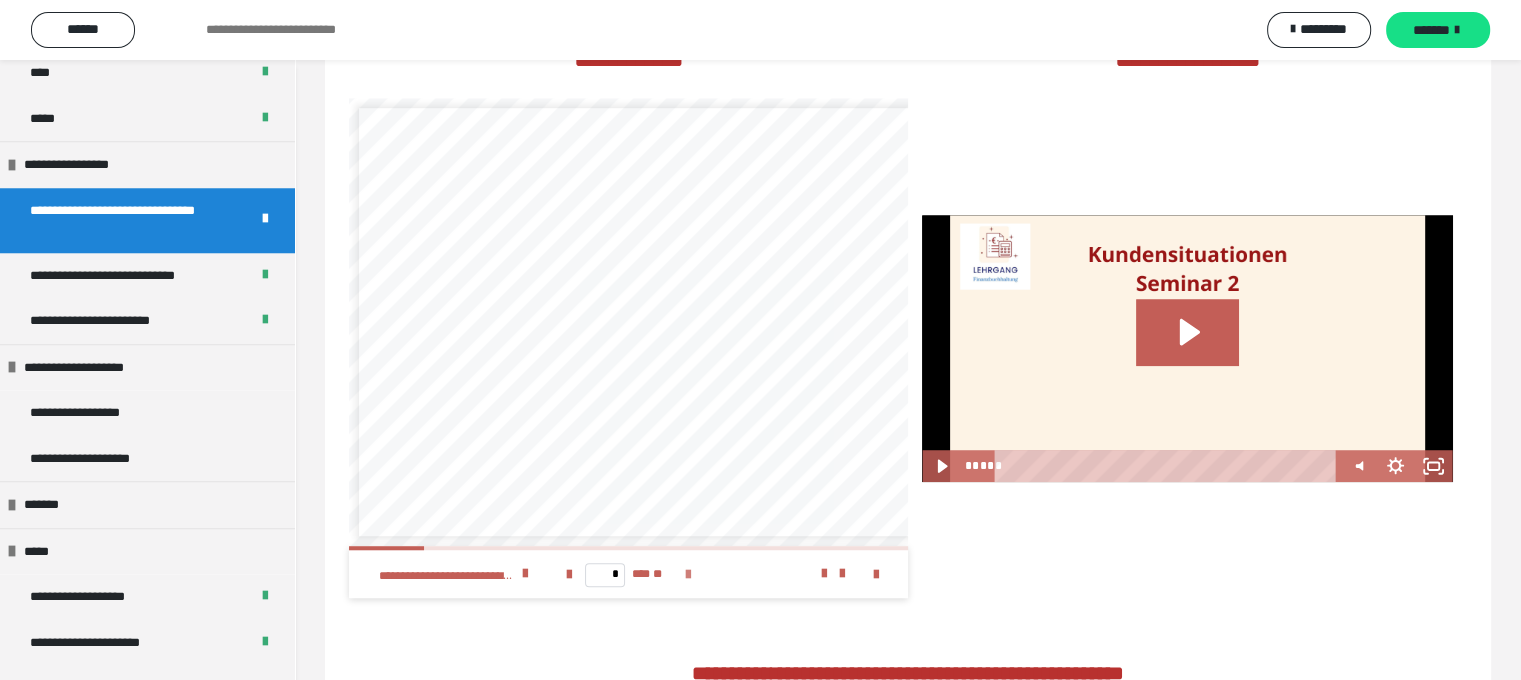 click at bounding box center [688, 575] 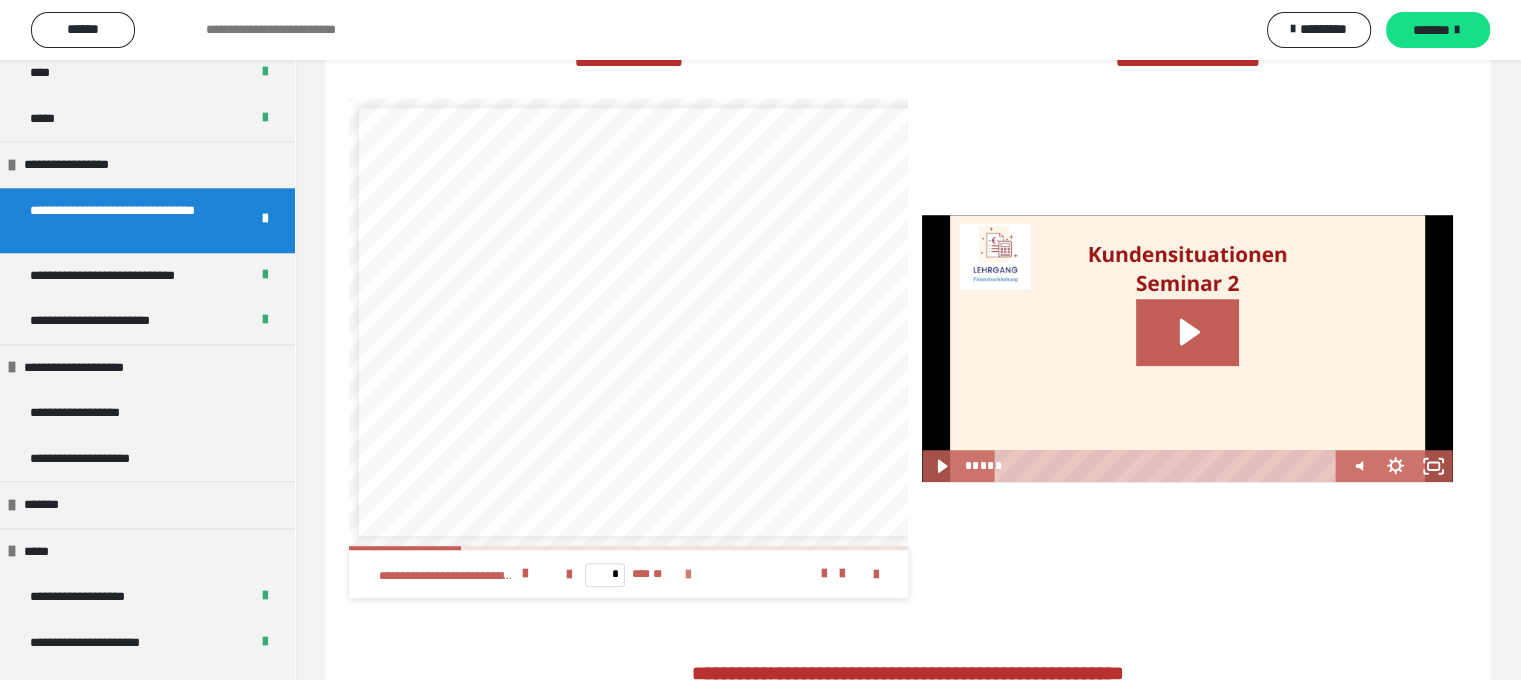 click at bounding box center (688, 575) 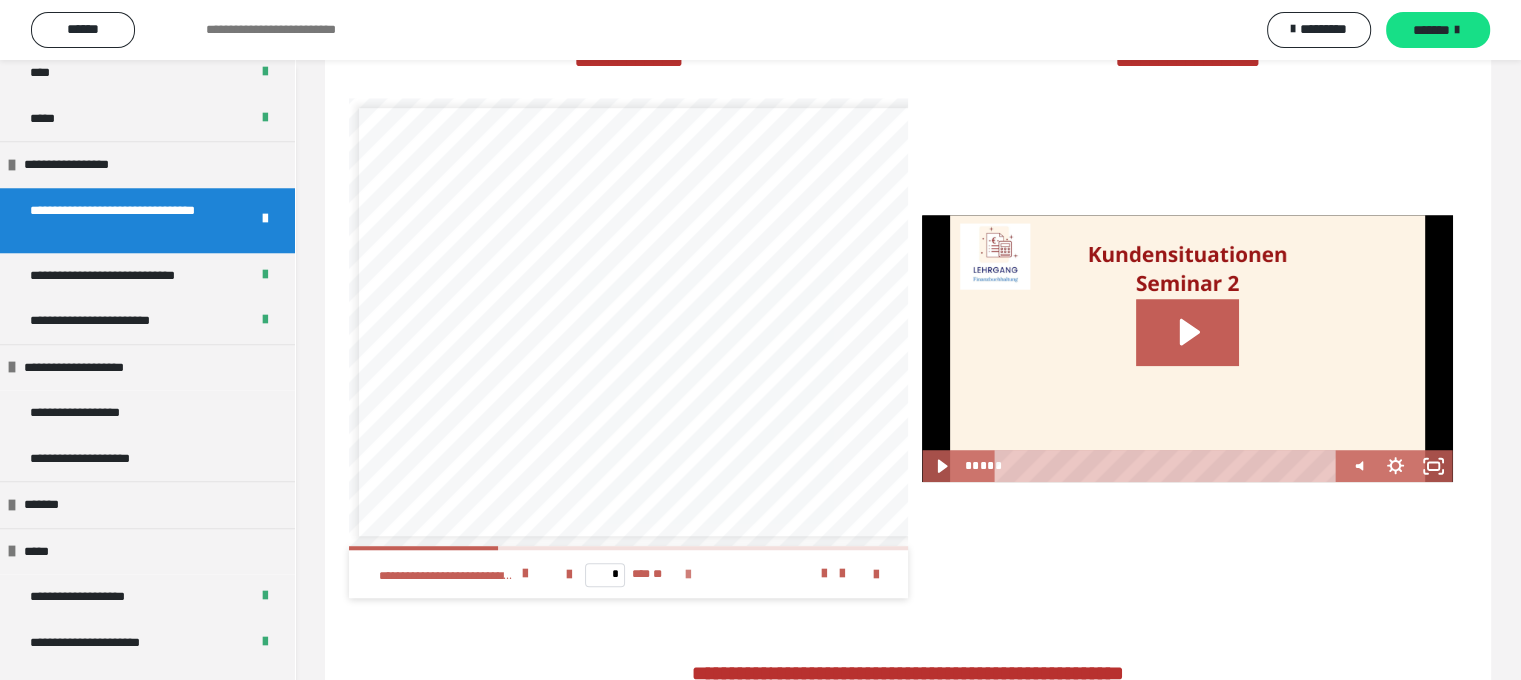 click at bounding box center (688, 575) 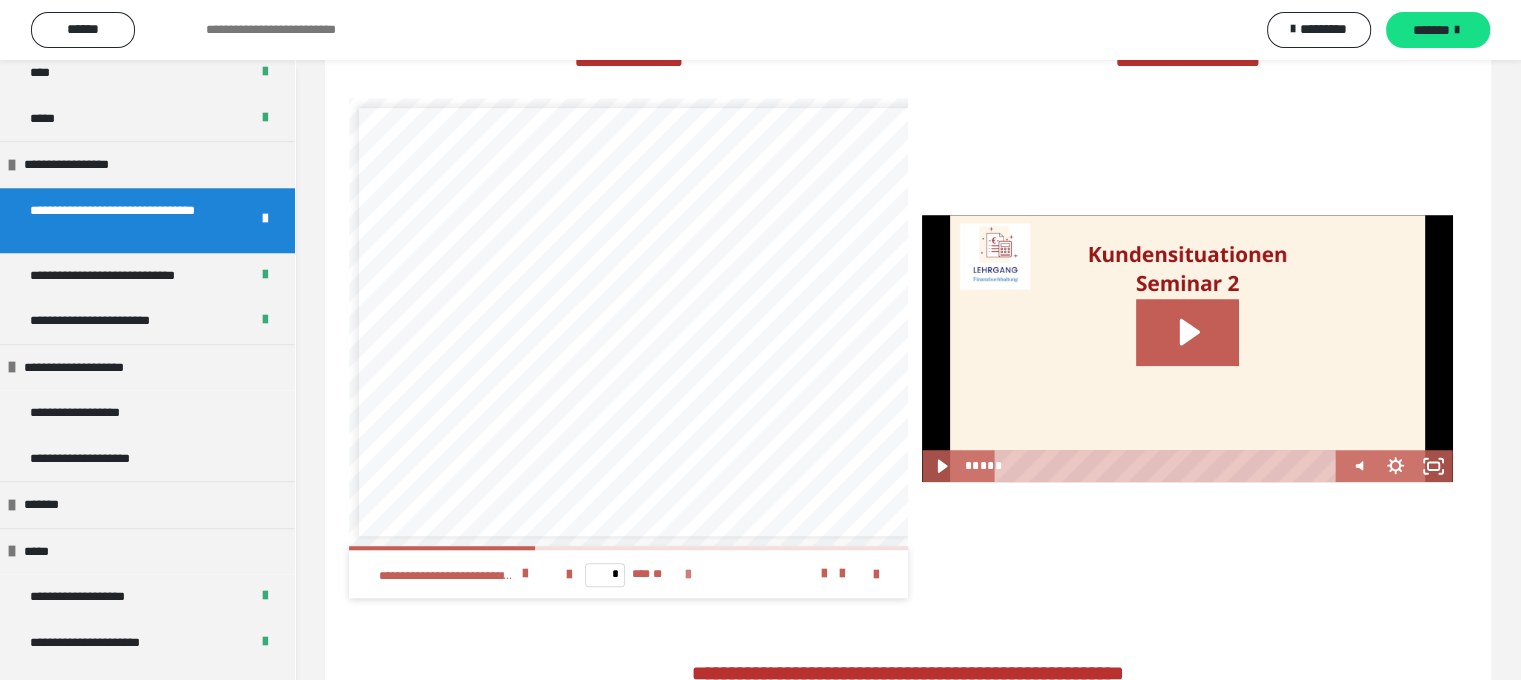 click at bounding box center (688, 575) 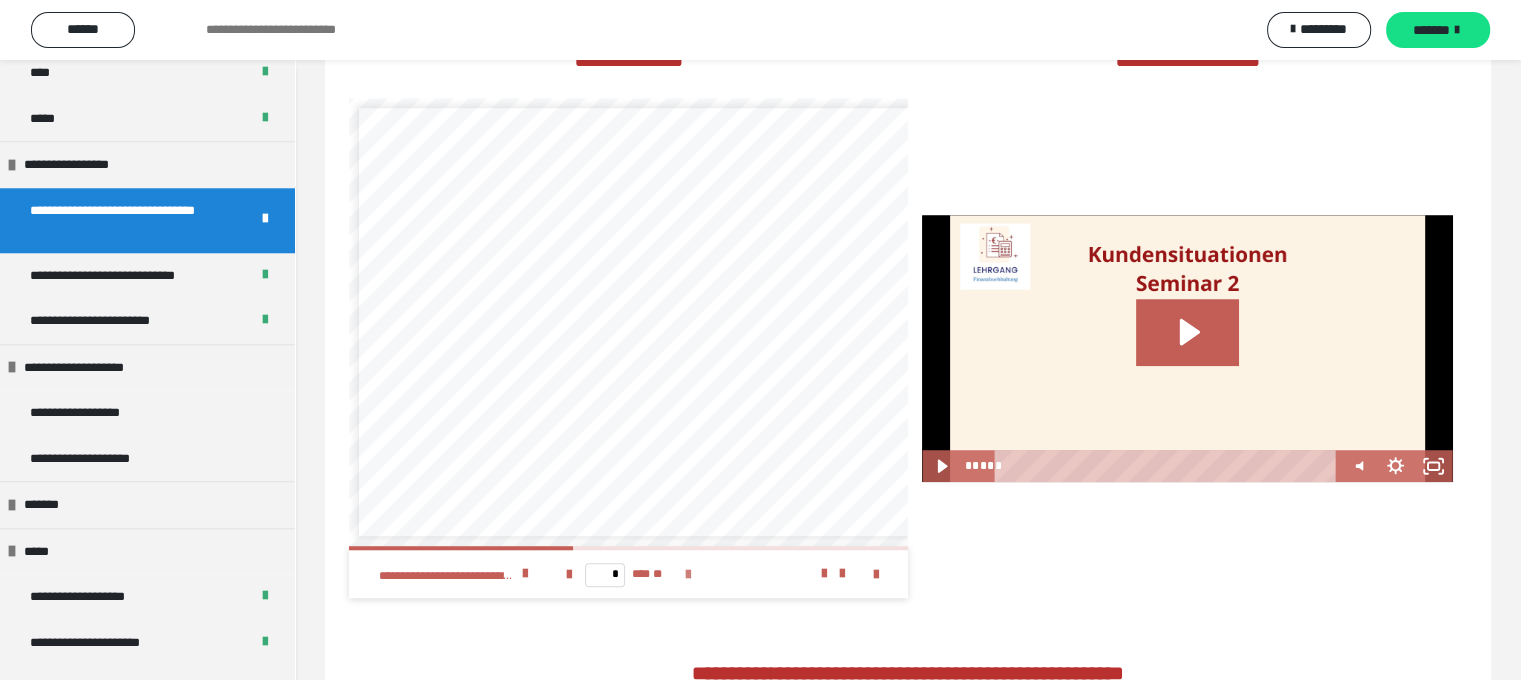 click at bounding box center [688, 575] 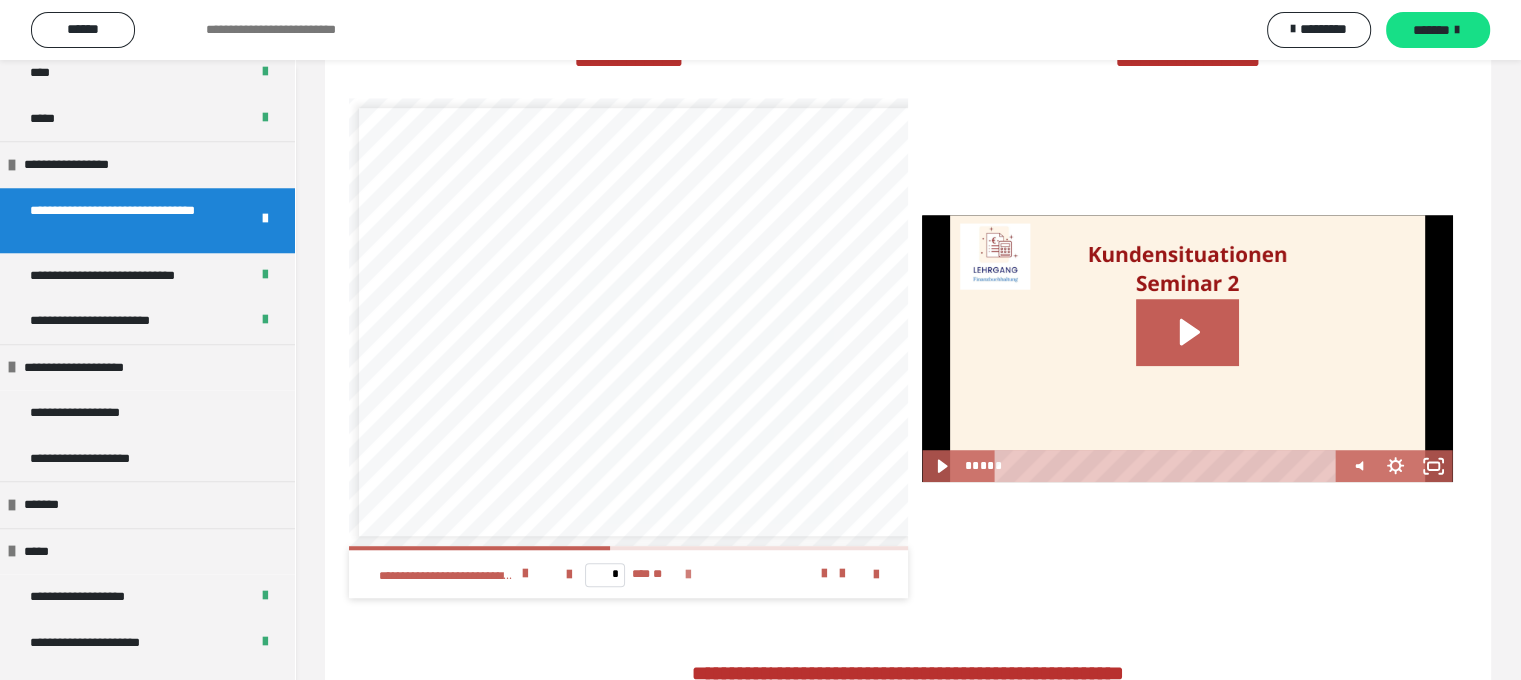 click at bounding box center (688, 575) 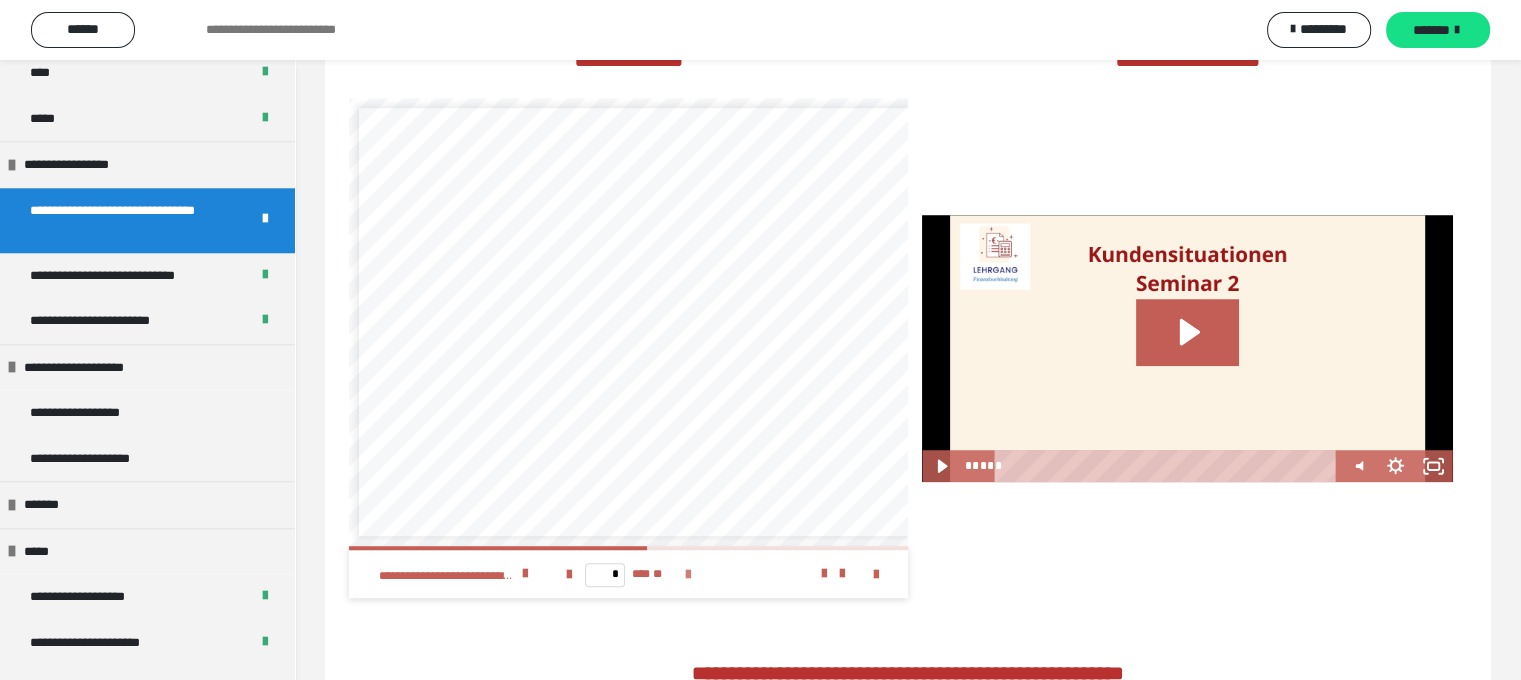 click at bounding box center (688, 575) 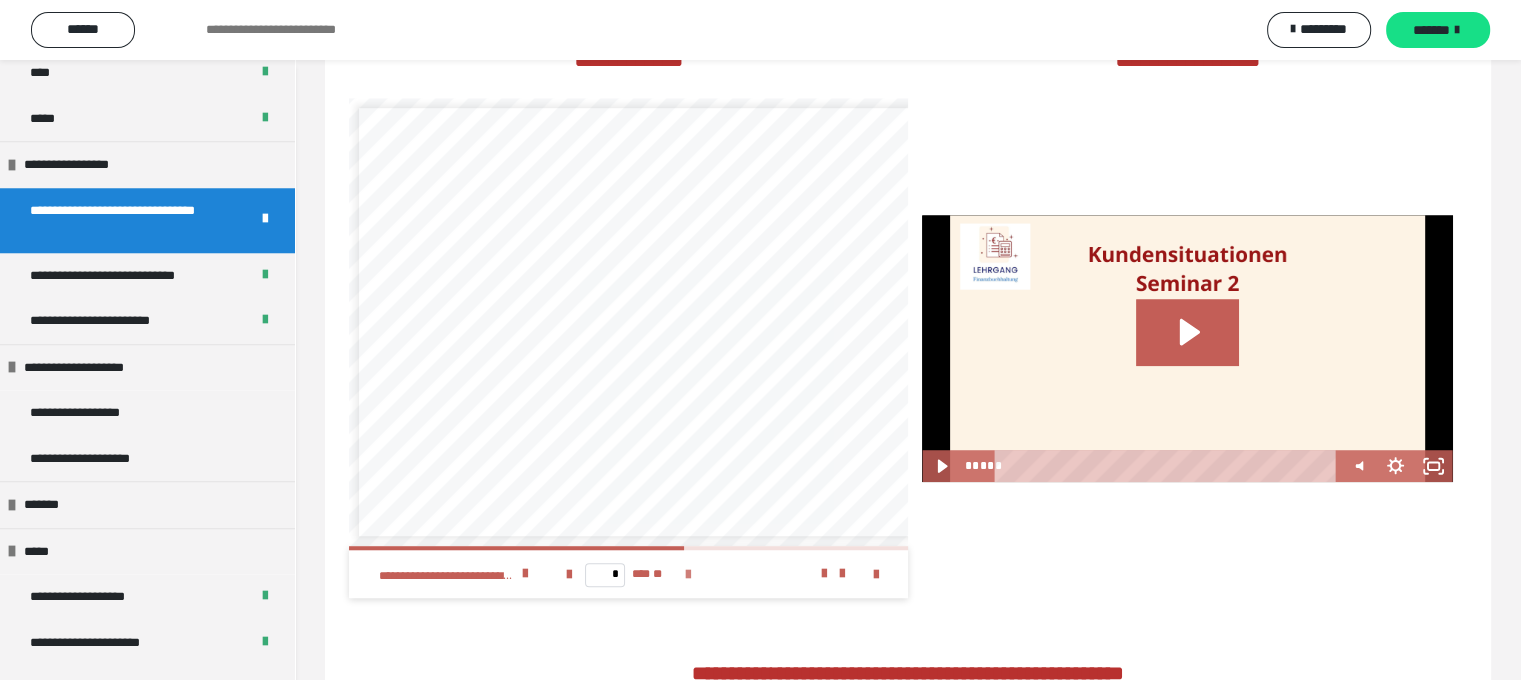 click at bounding box center [688, 575] 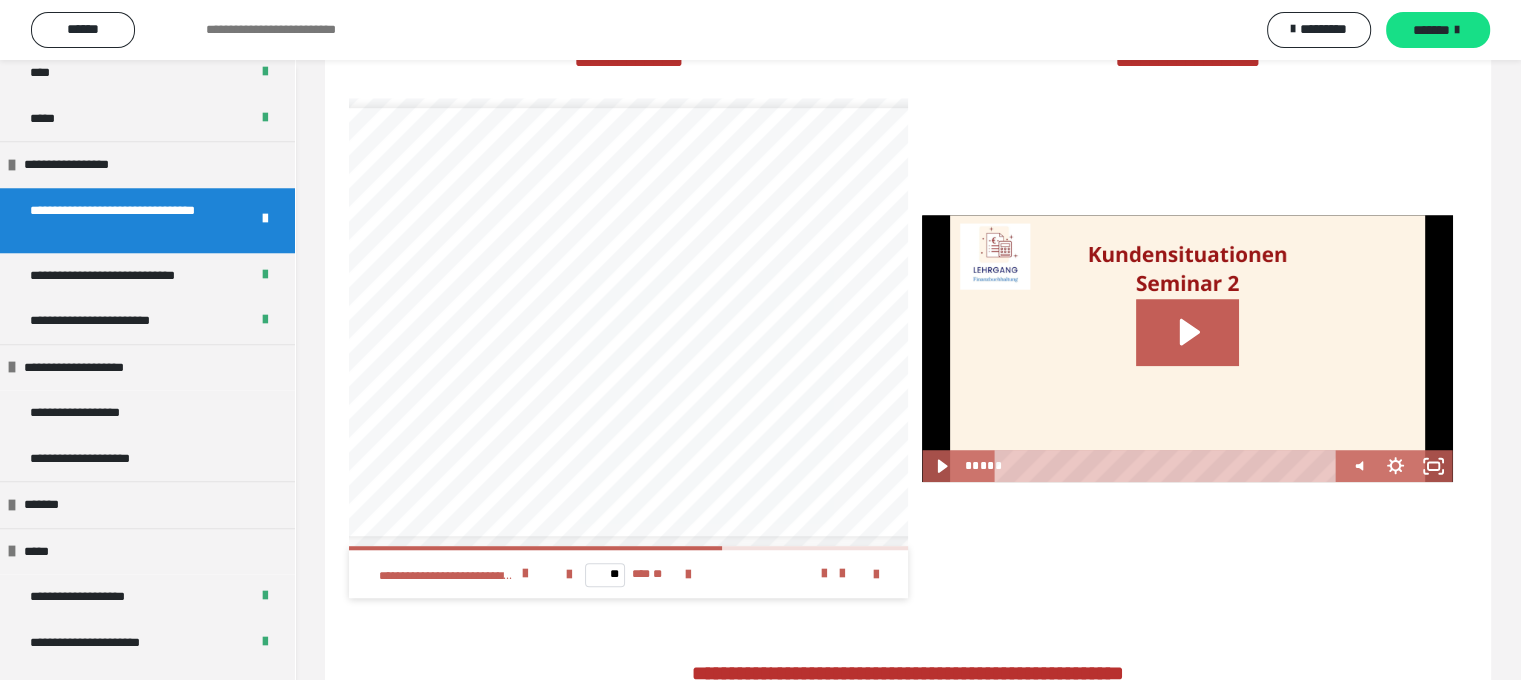 scroll, scrollTop: 0, scrollLeft: 31, axis: horizontal 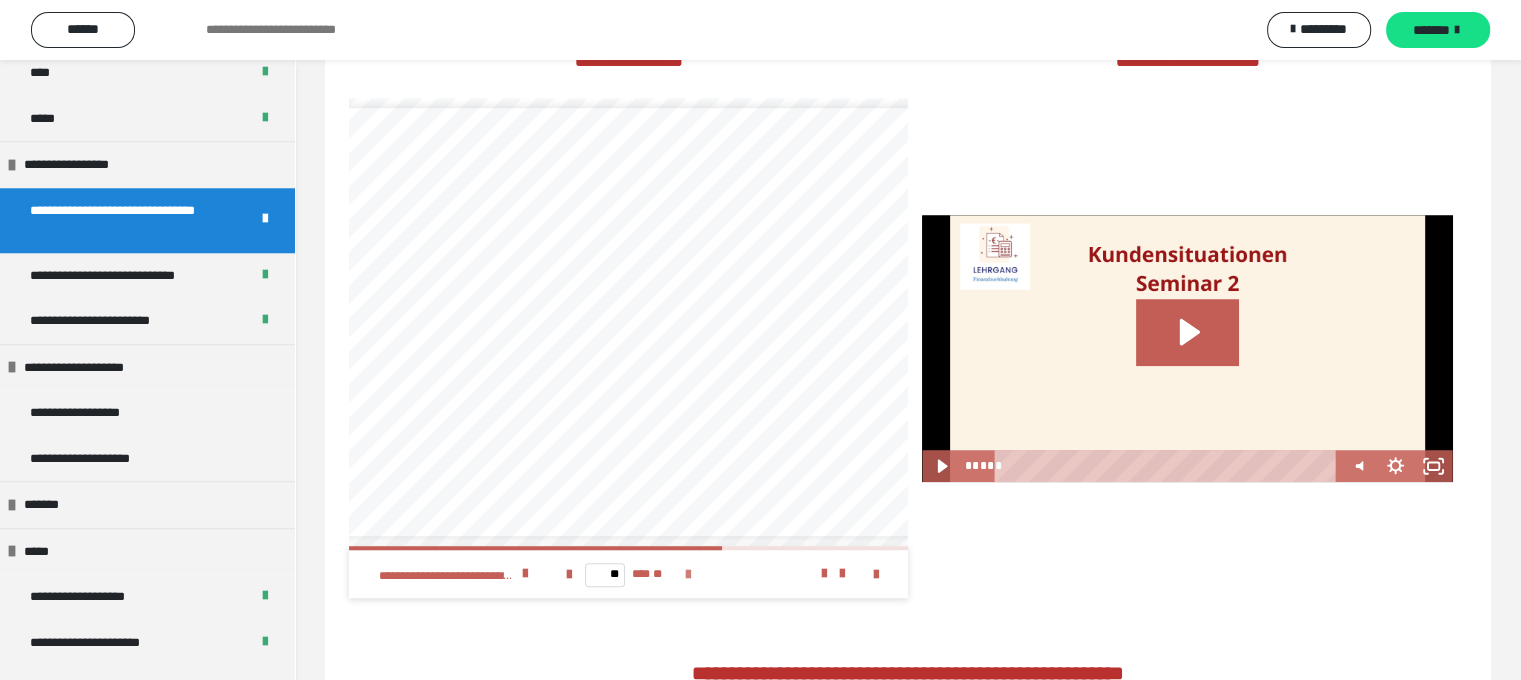 click at bounding box center [688, 575] 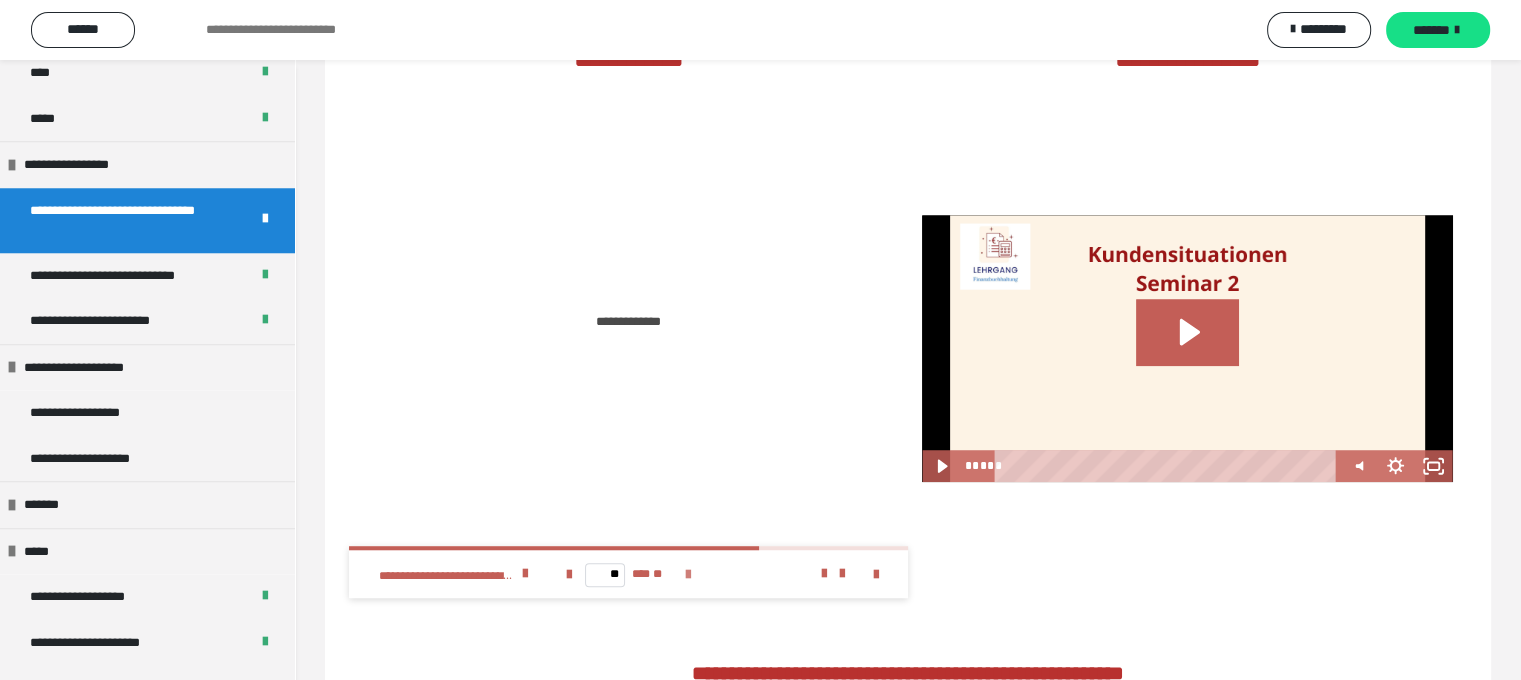 scroll, scrollTop: 0, scrollLeft: 0, axis: both 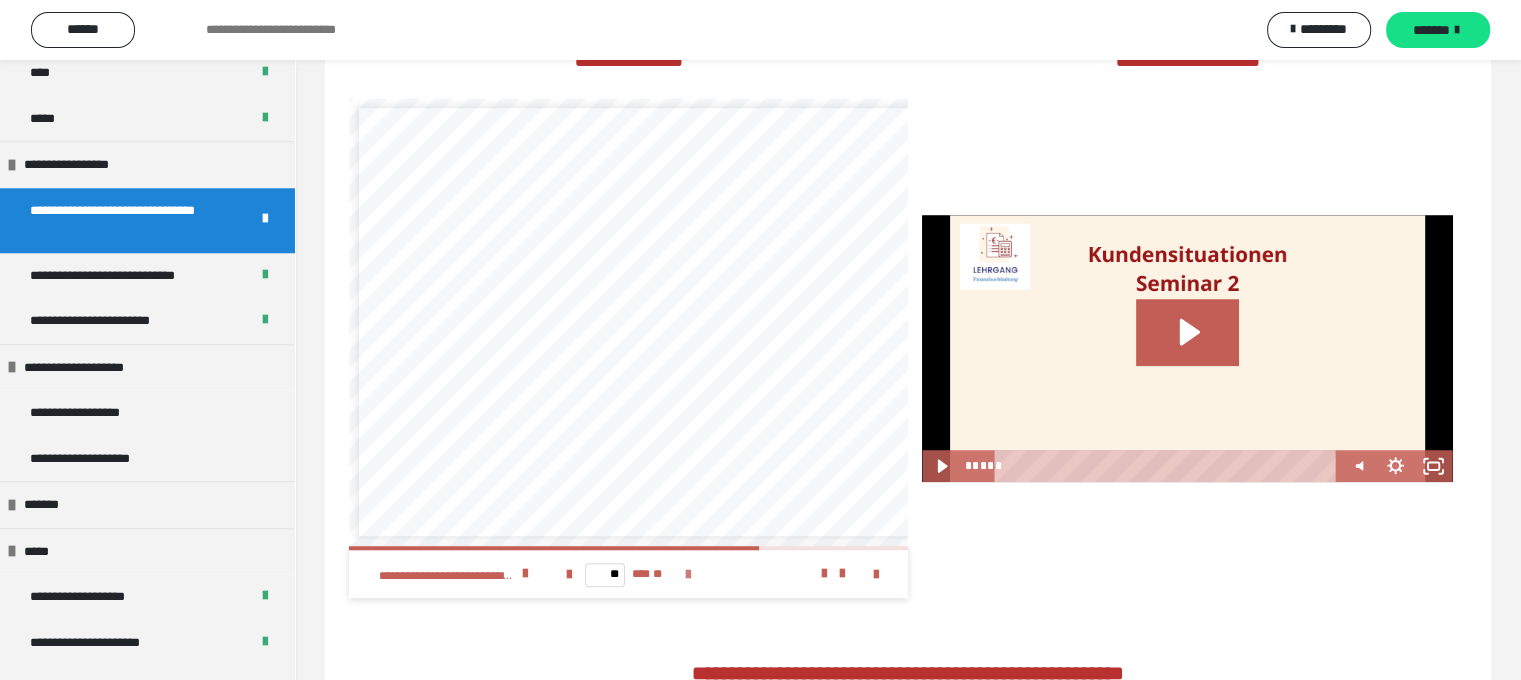 click at bounding box center (688, 575) 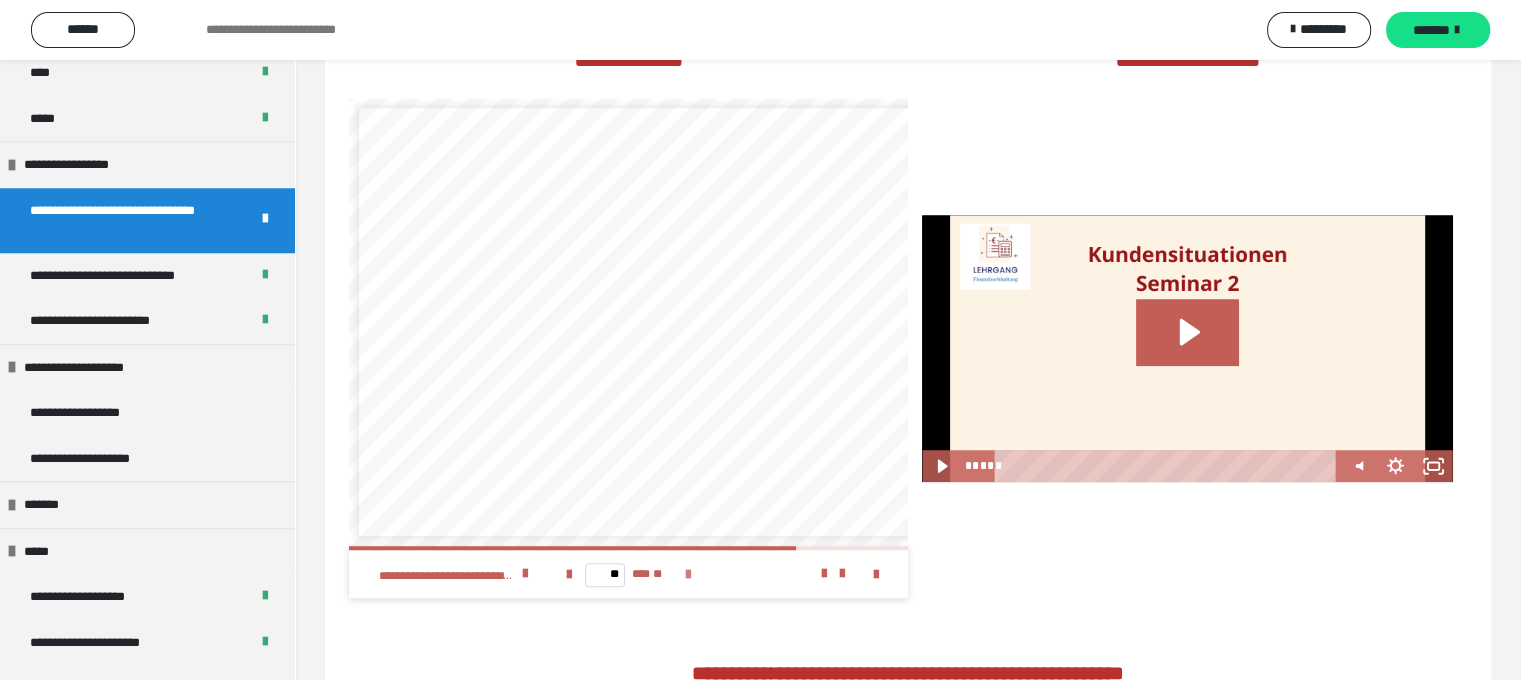 click at bounding box center [688, 575] 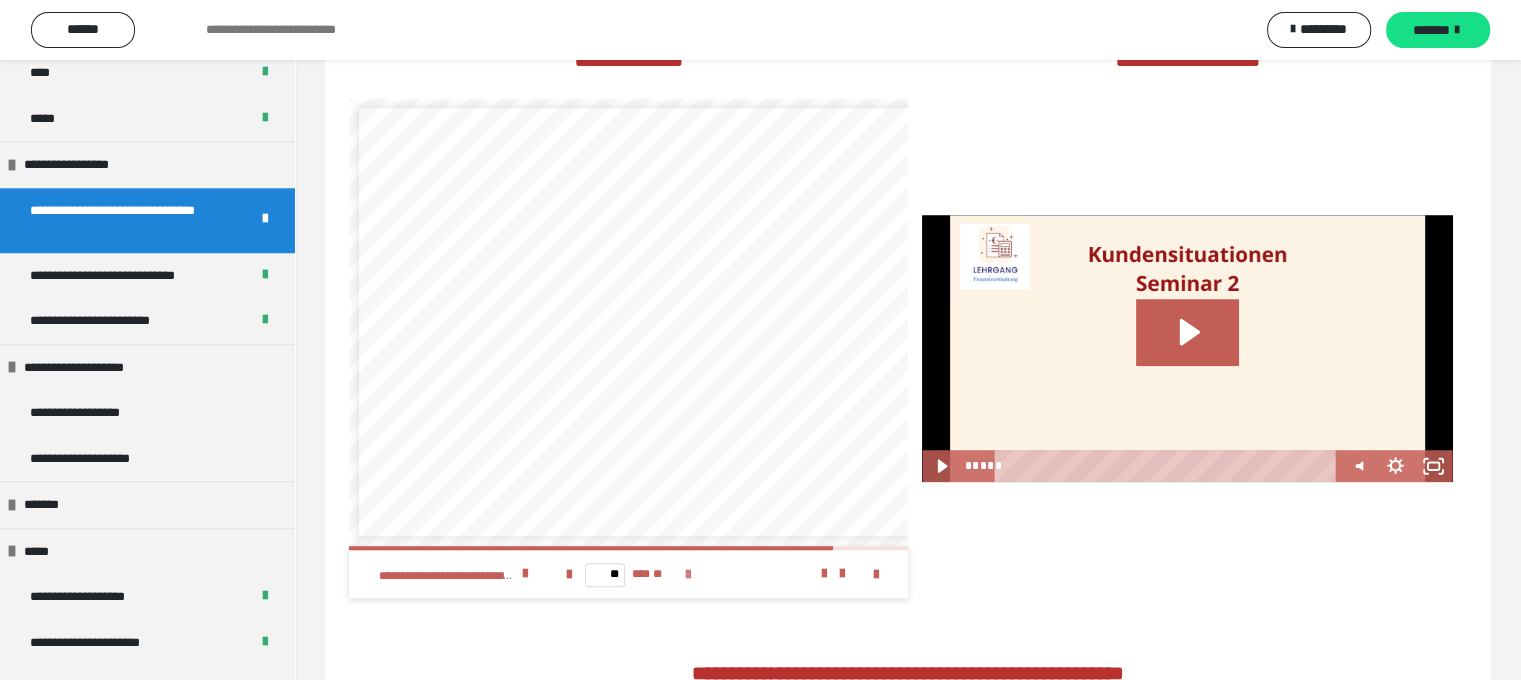 click at bounding box center [688, 575] 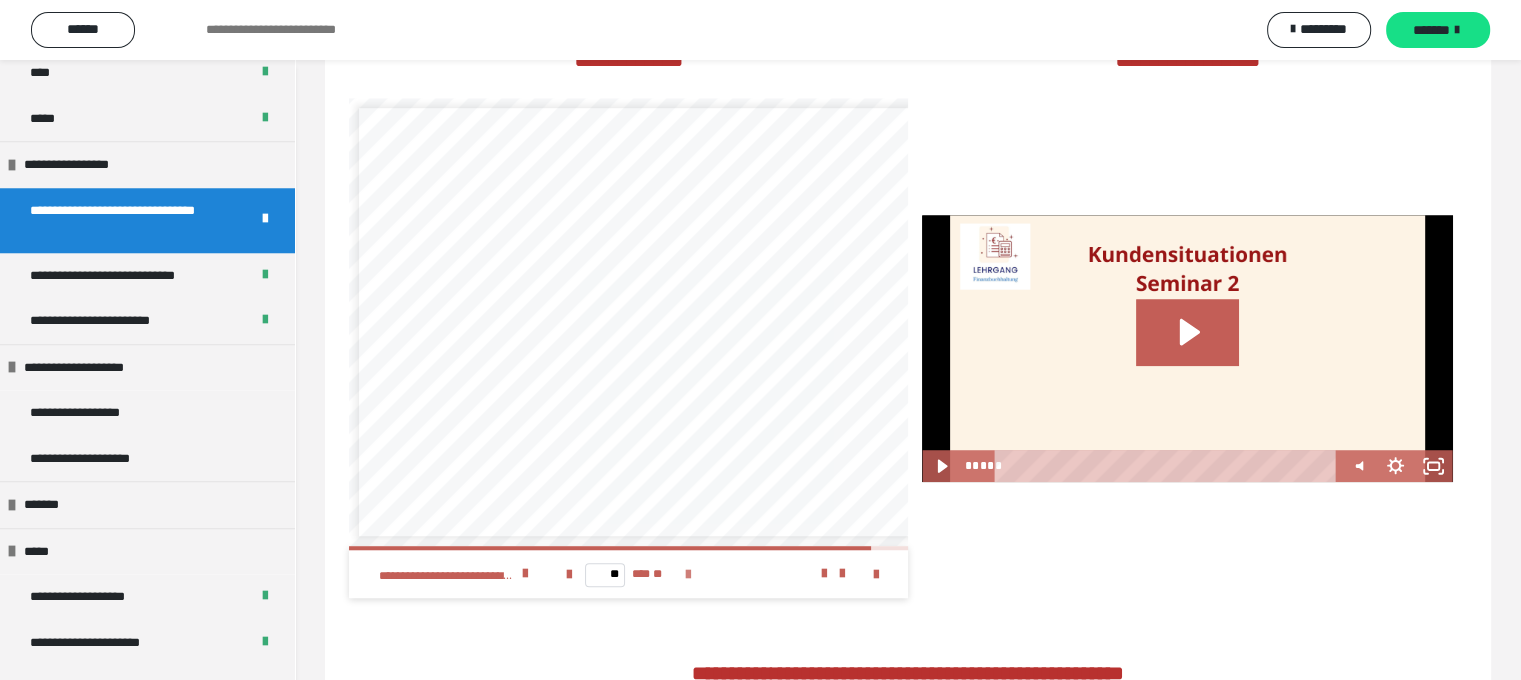 click at bounding box center [688, 575] 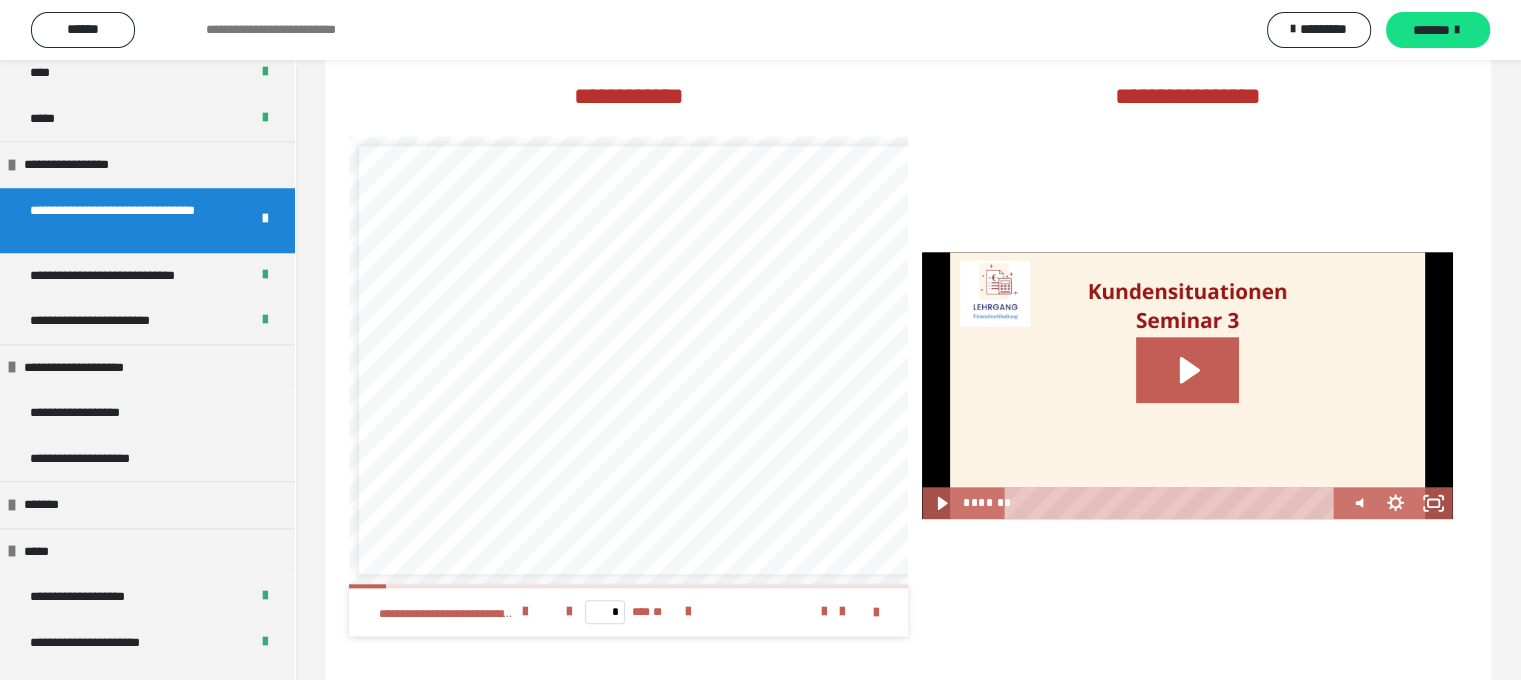 scroll, scrollTop: 2045, scrollLeft: 0, axis: vertical 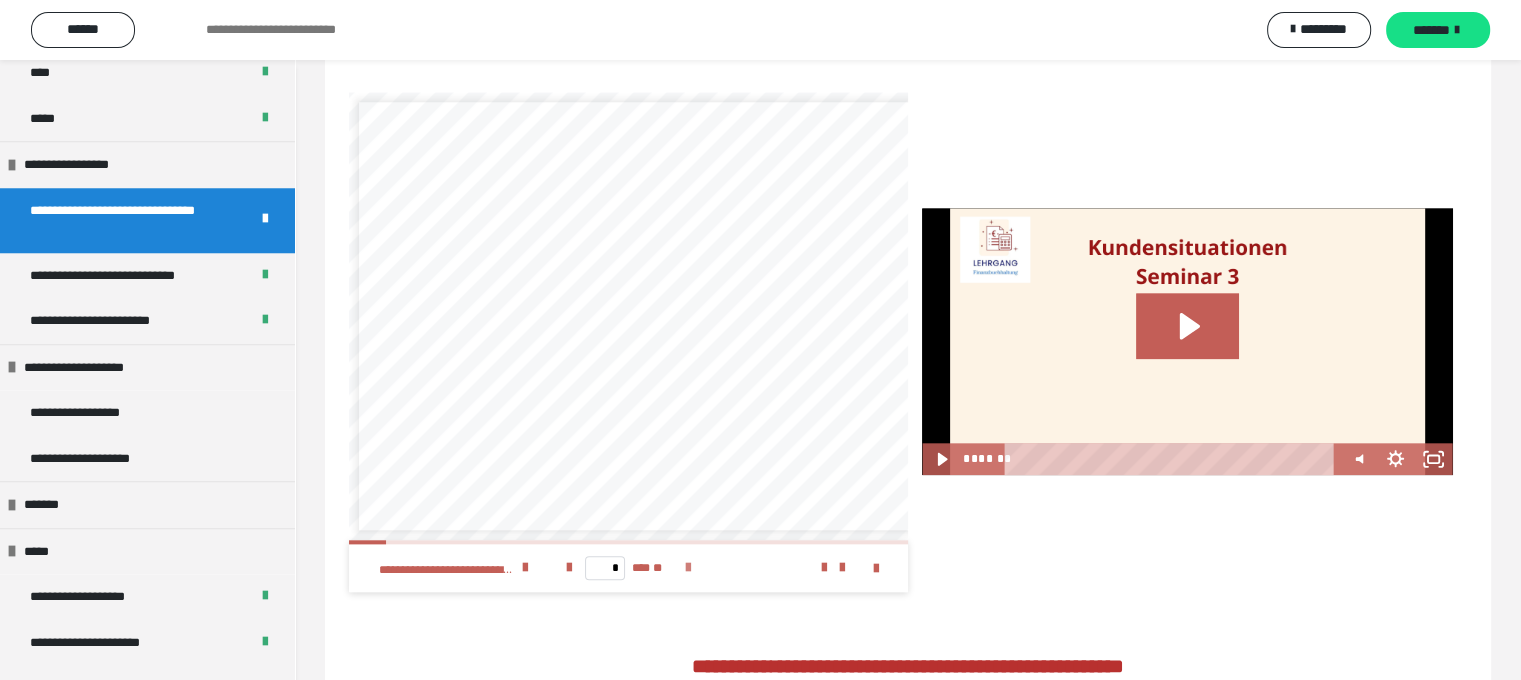 click at bounding box center [688, 568] 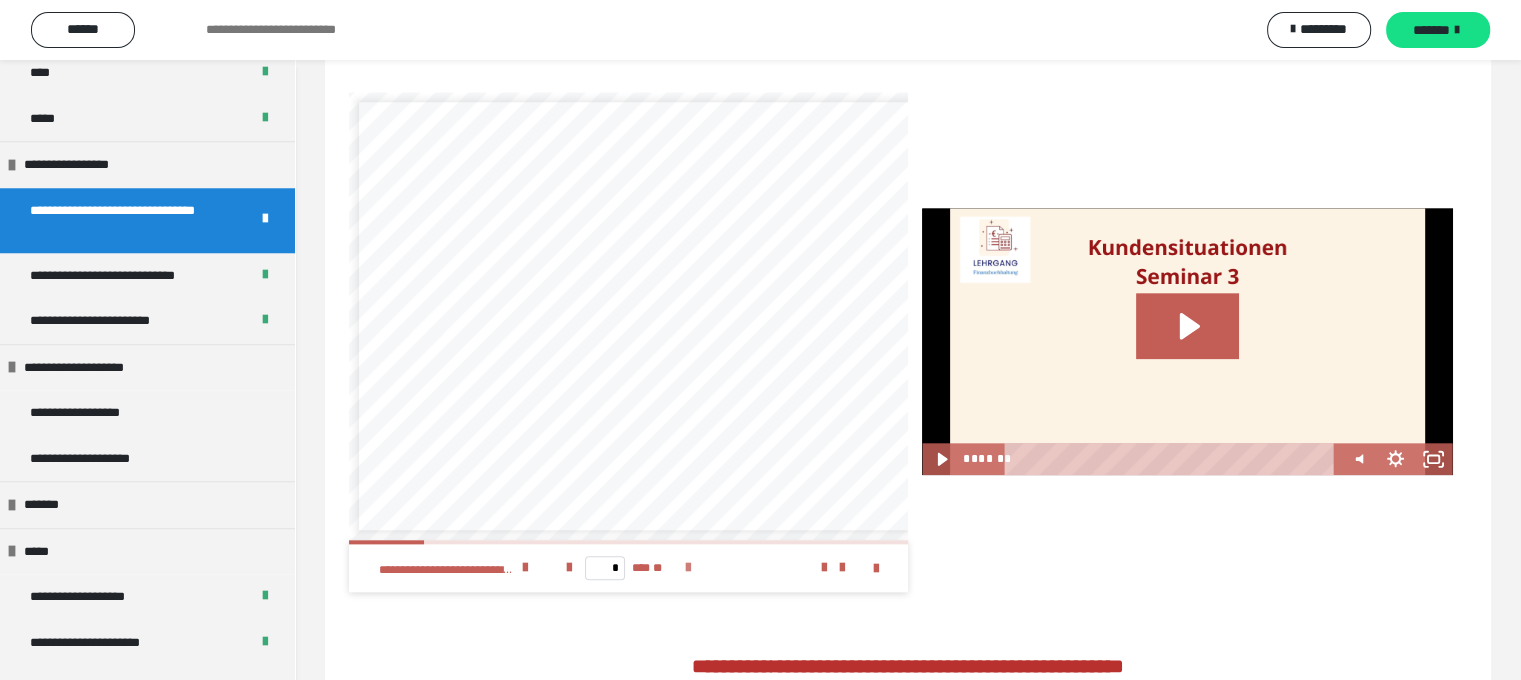 click at bounding box center (688, 568) 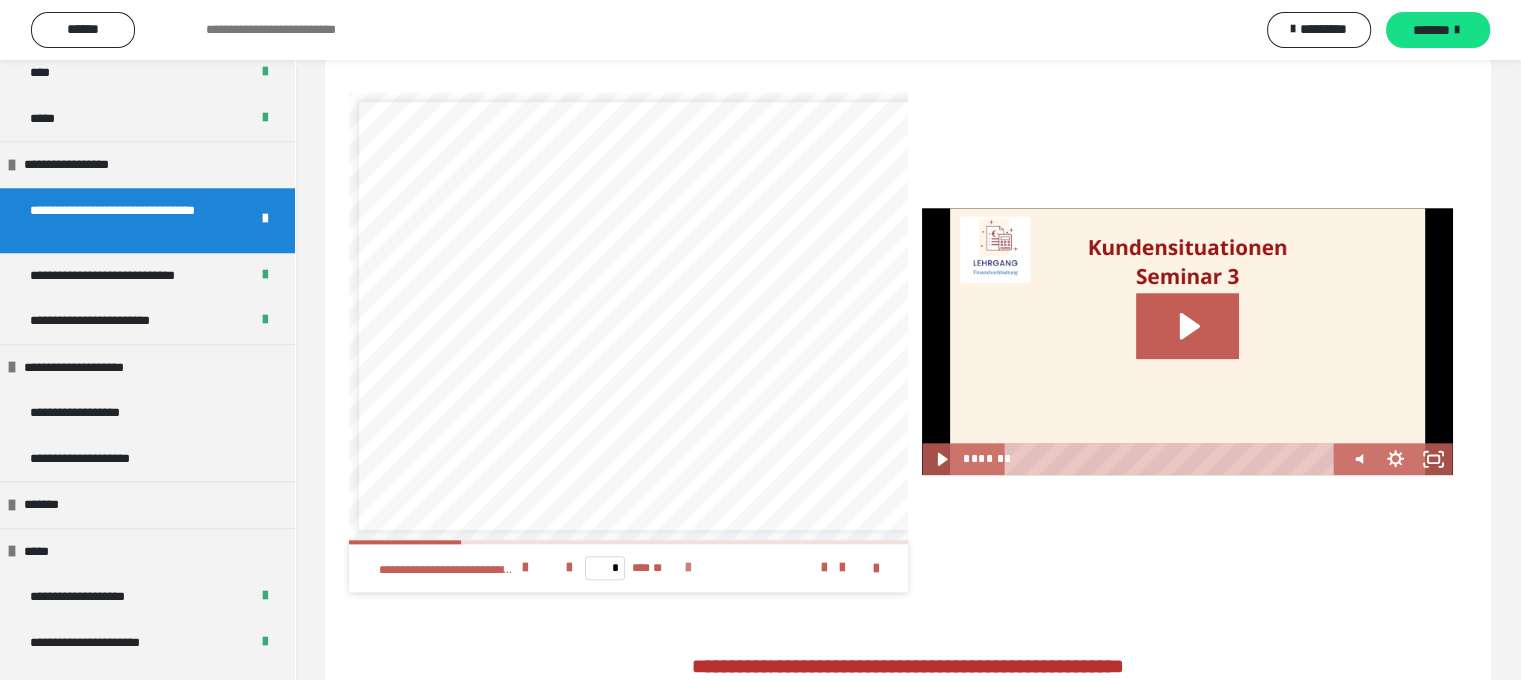 click at bounding box center (688, 568) 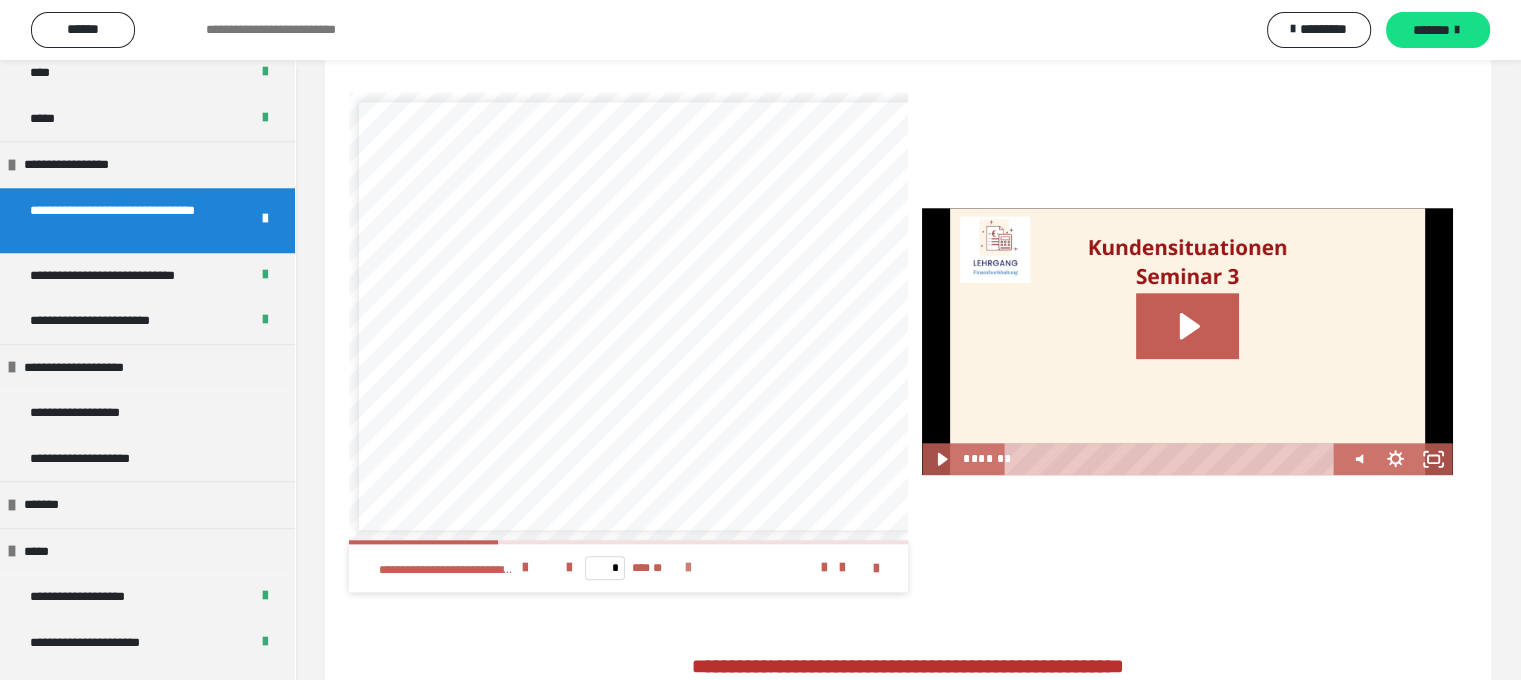 click at bounding box center [688, 568] 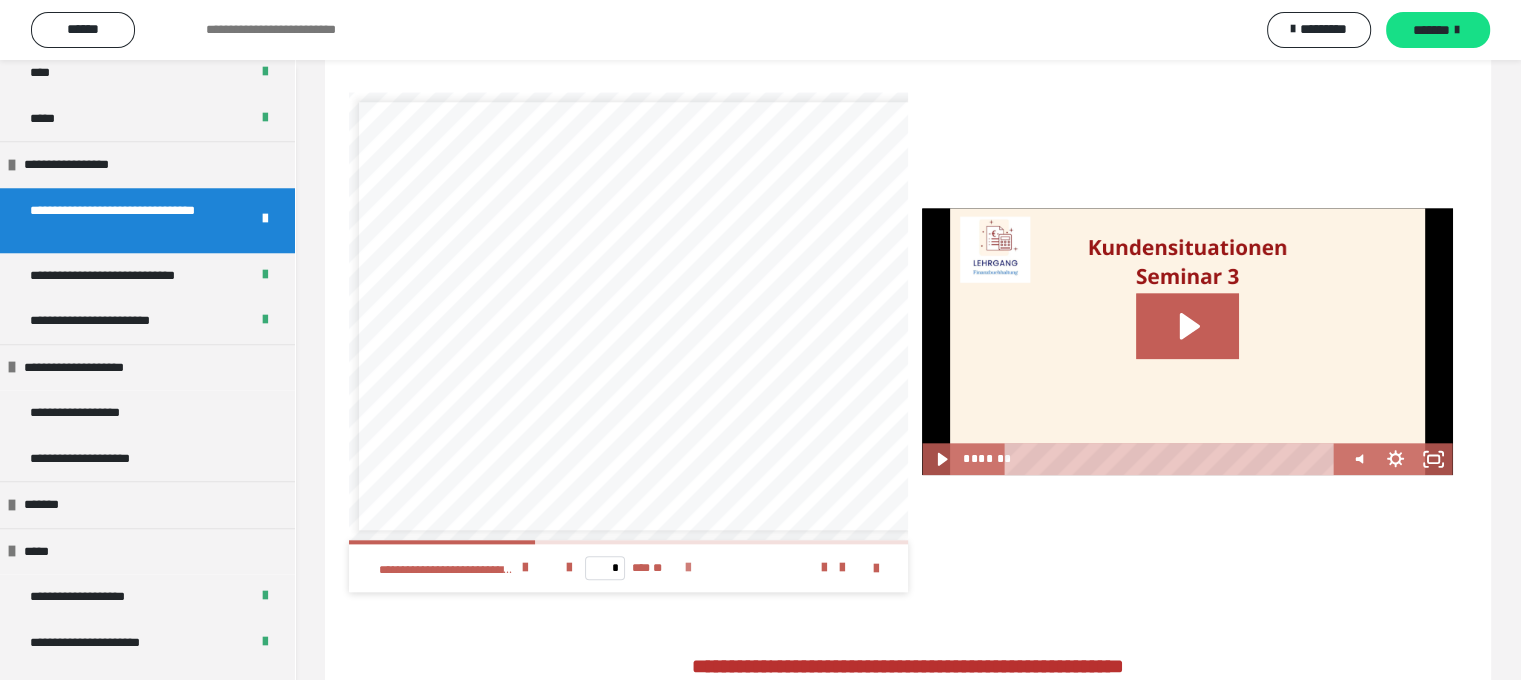 click at bounding box center [688, 568] 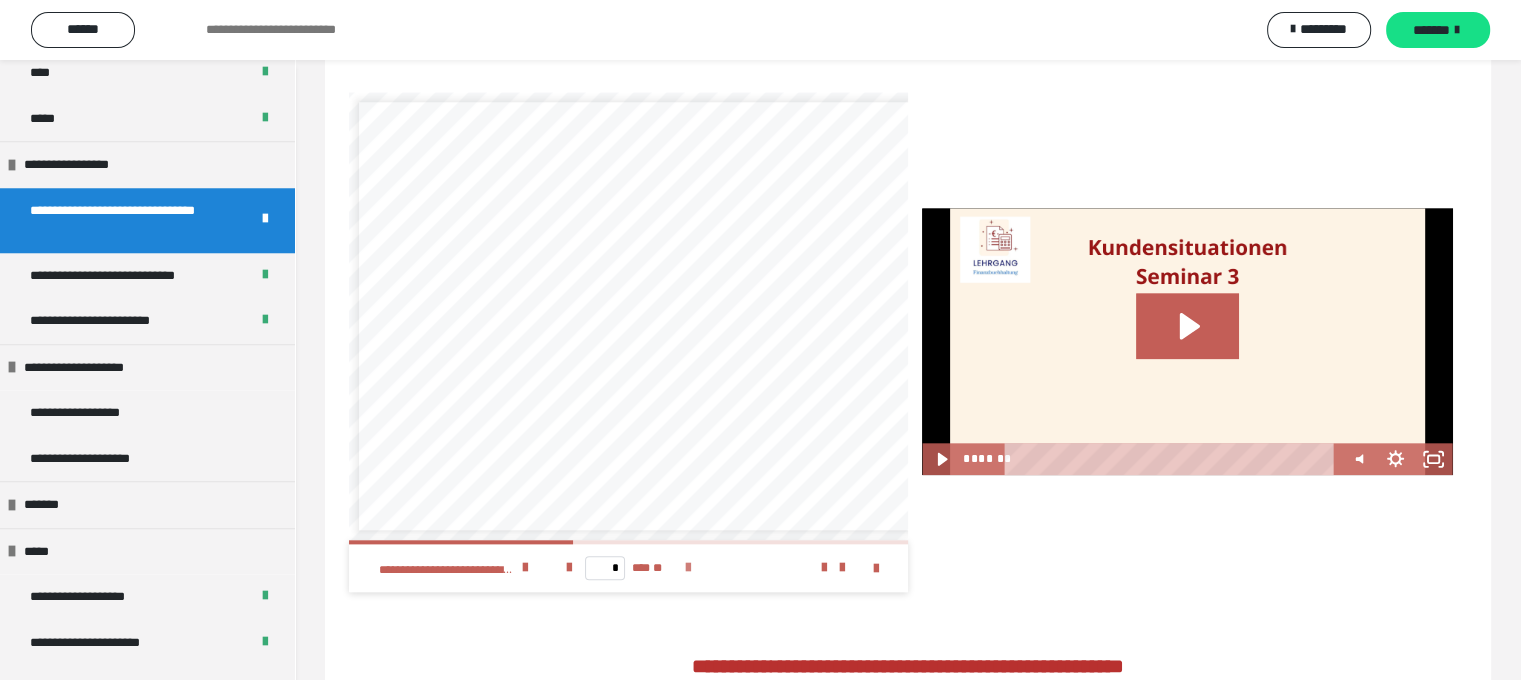 click at bounding box center [688, 568] 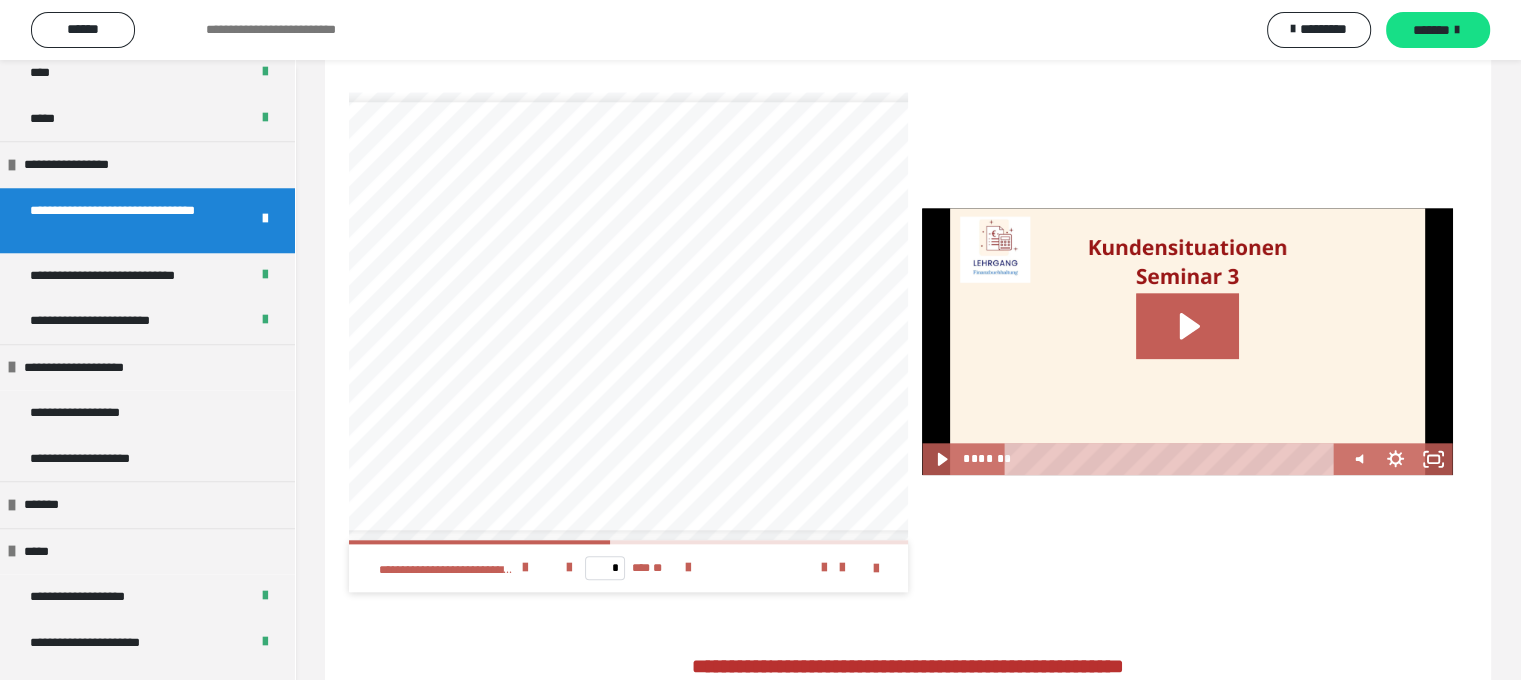 scroll, scrollTop: 0, scrollLeft: 56, axis: horizontal 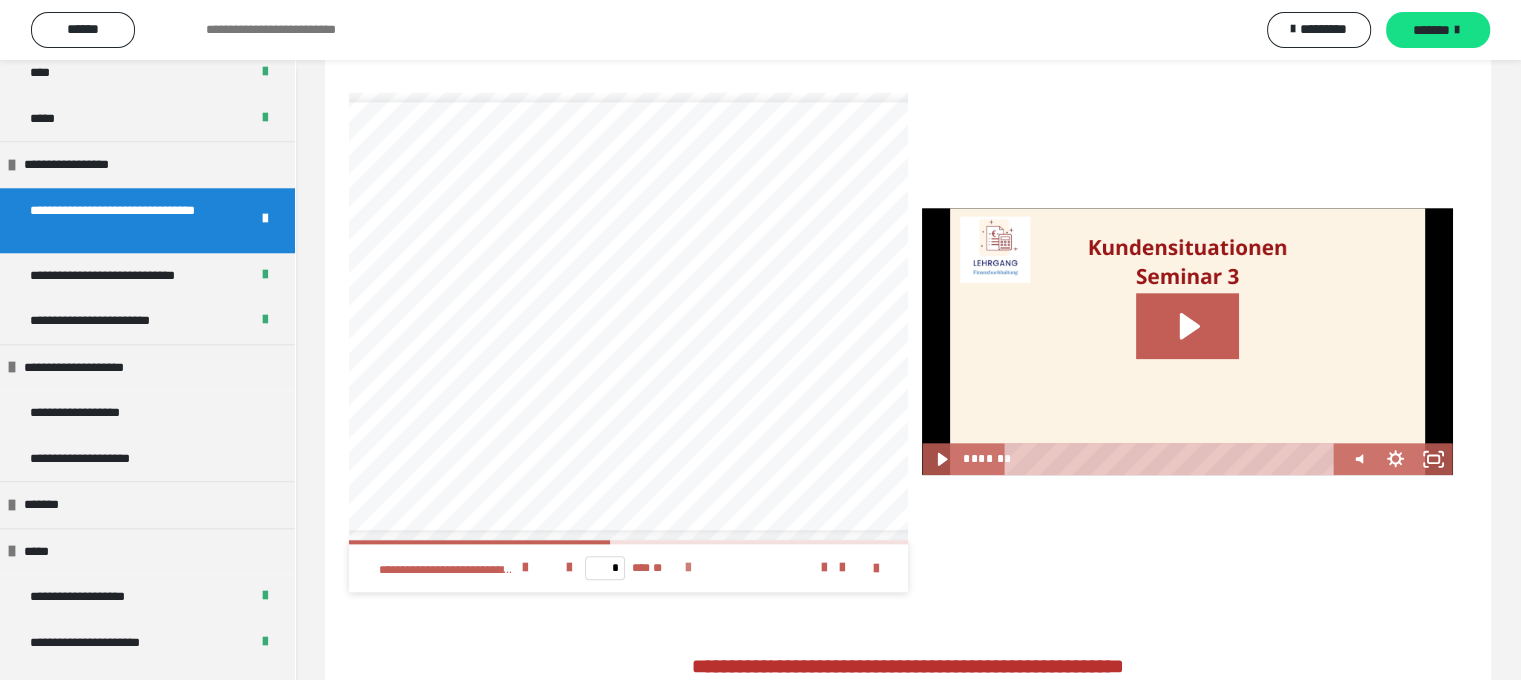 click at bounding box center [688, 568] 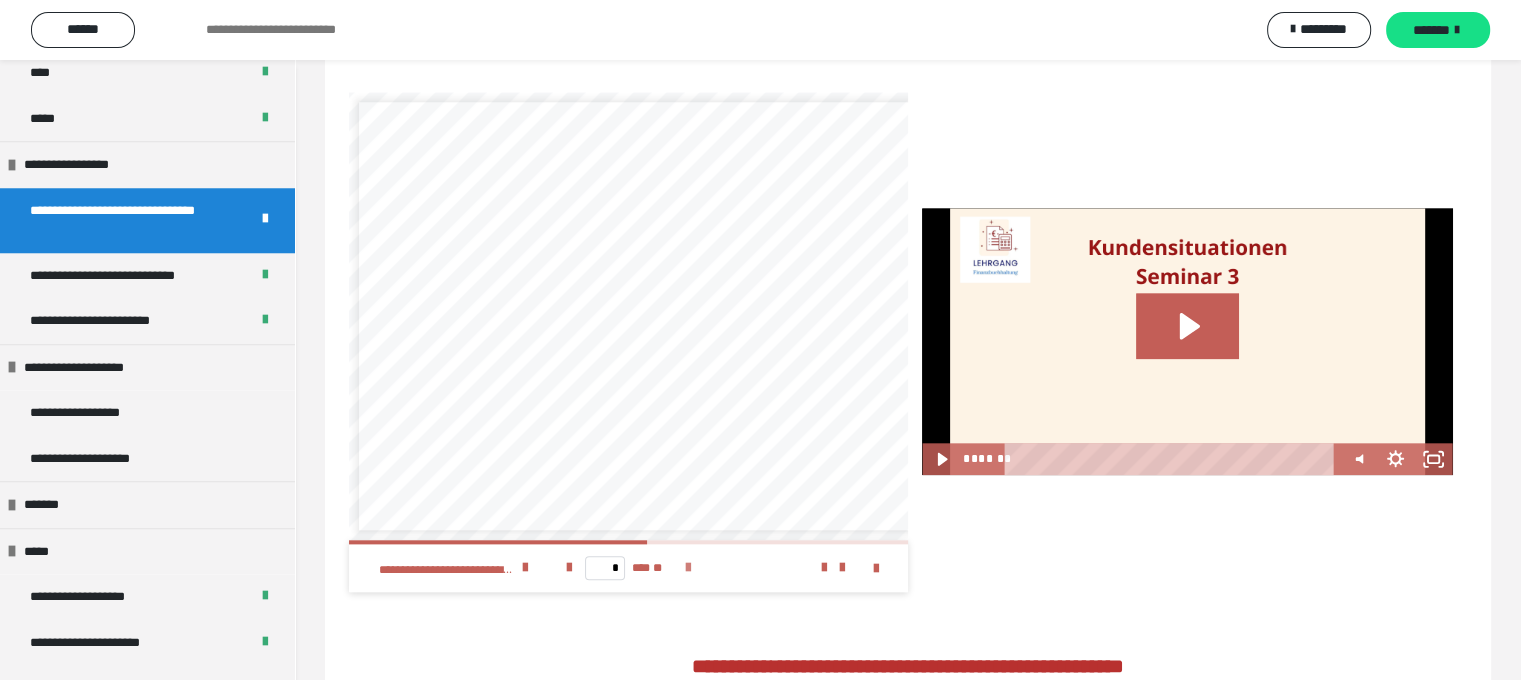 click at bounding box center (688, 568) 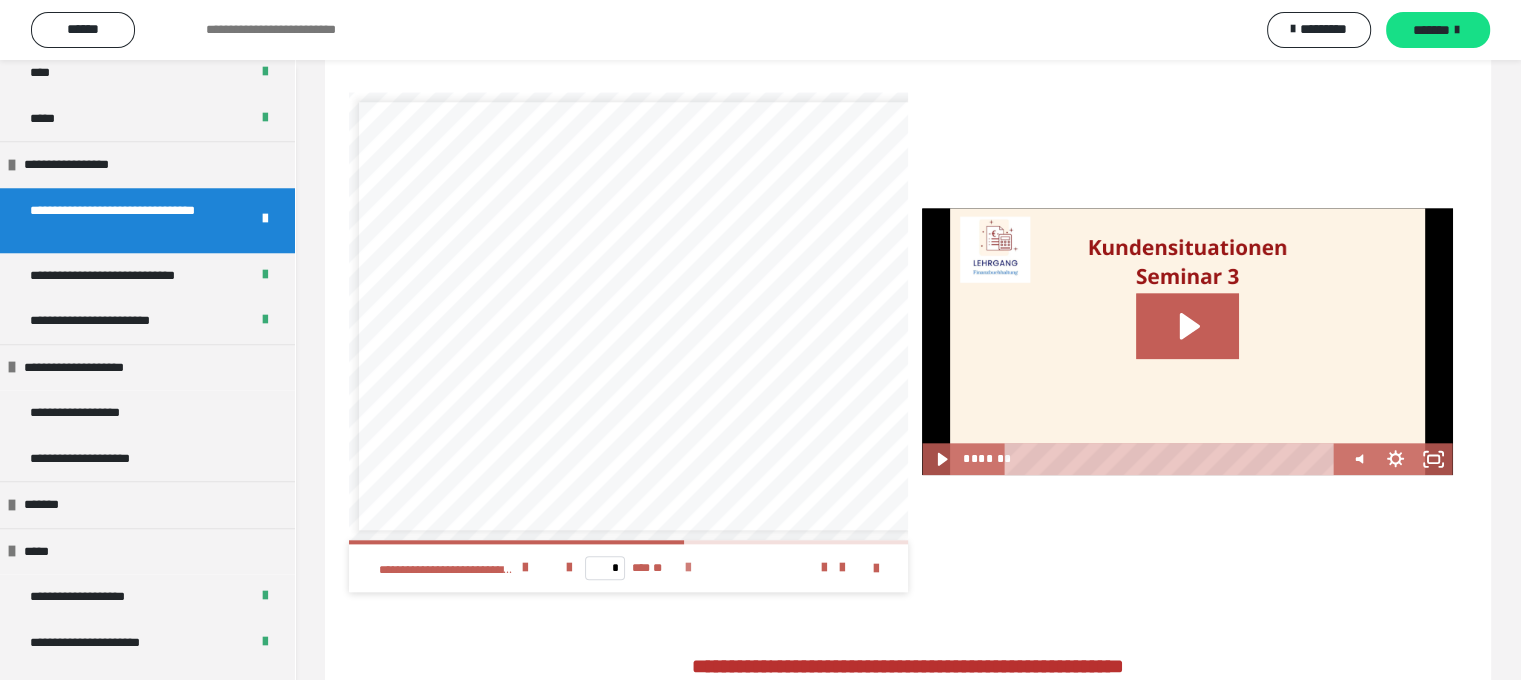 click at bounding box center (688, 568) 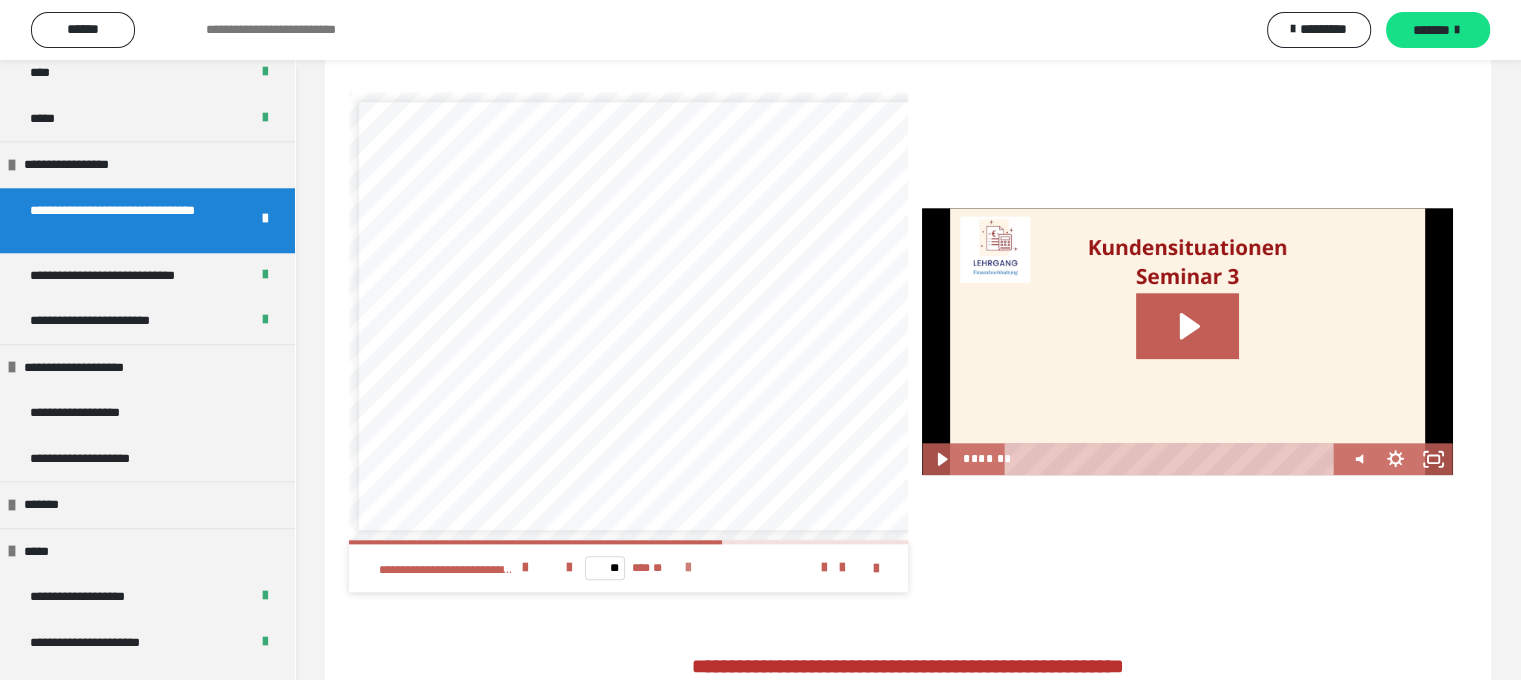 click at bounding box center (688, 568) 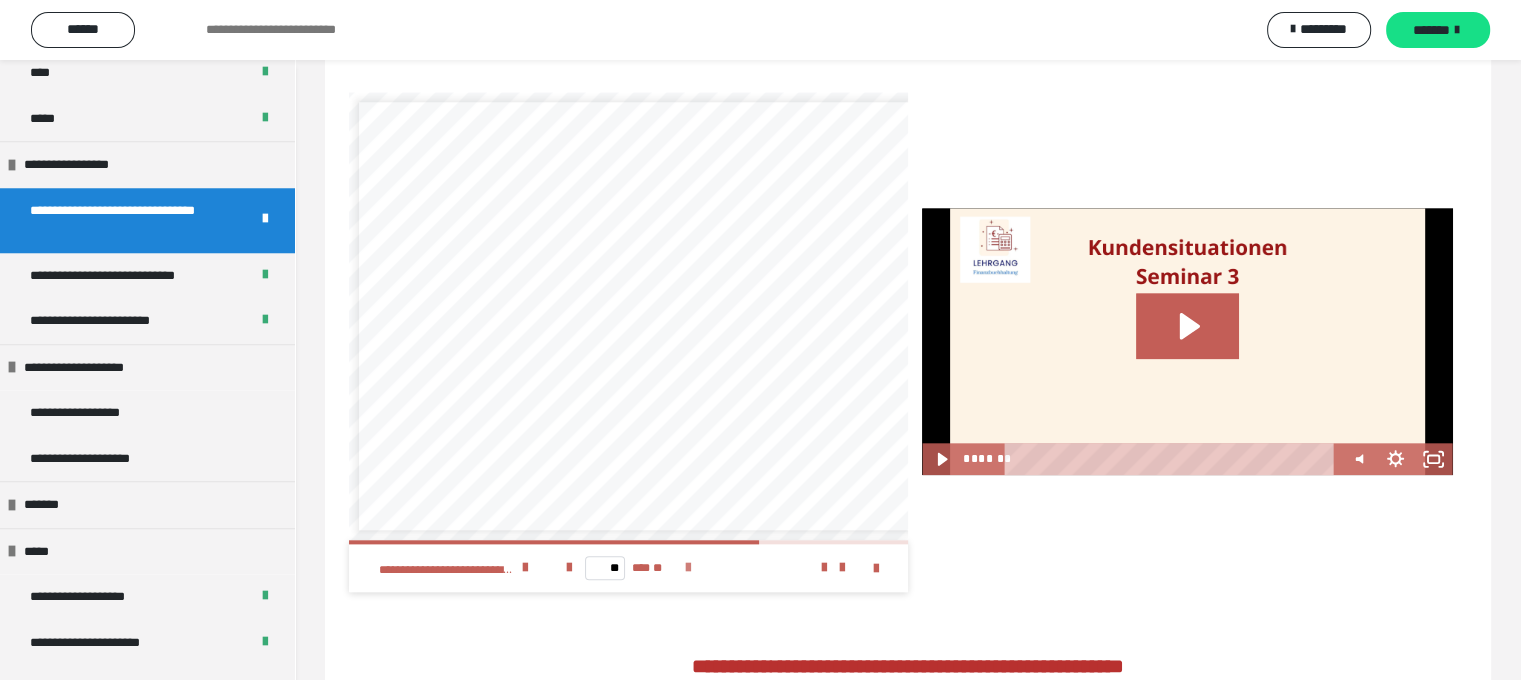 click at bounding box center [688, 568] 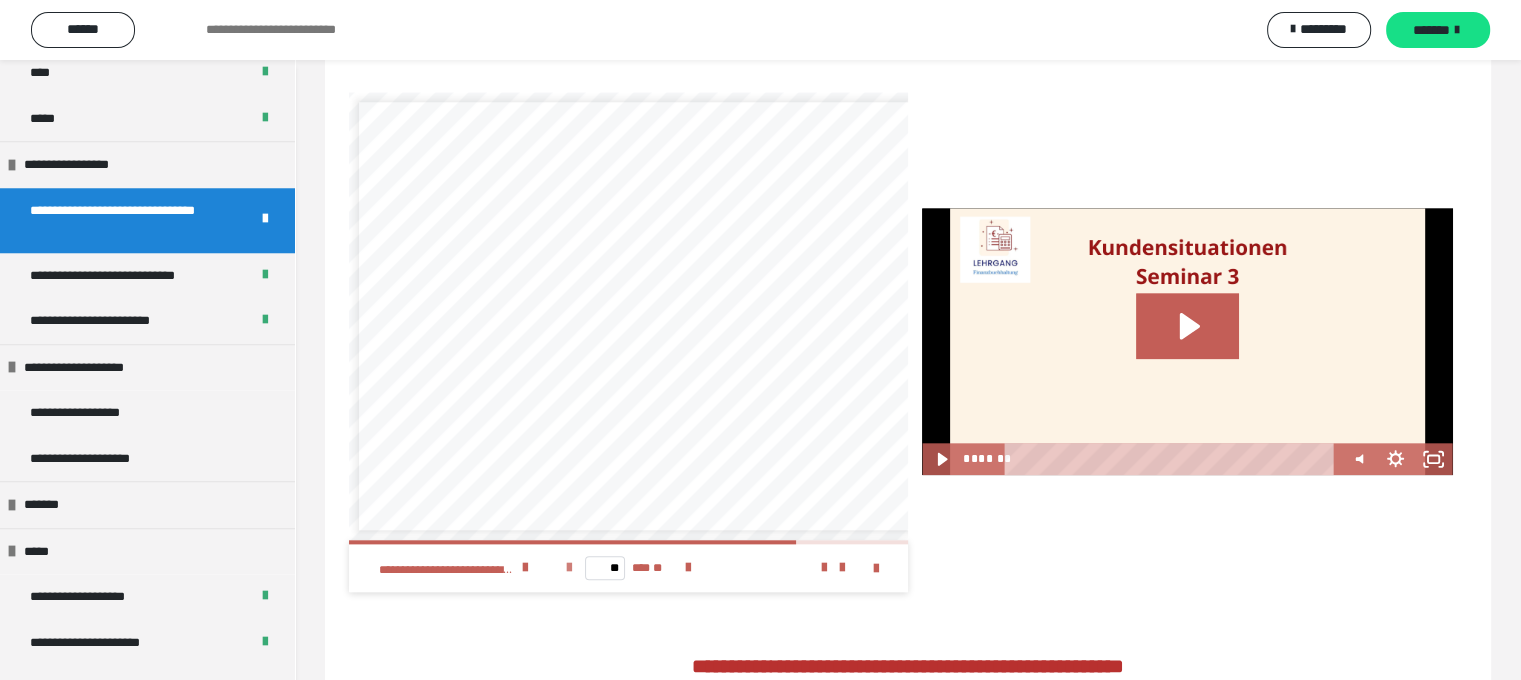 click at bounding box center [569, 568] 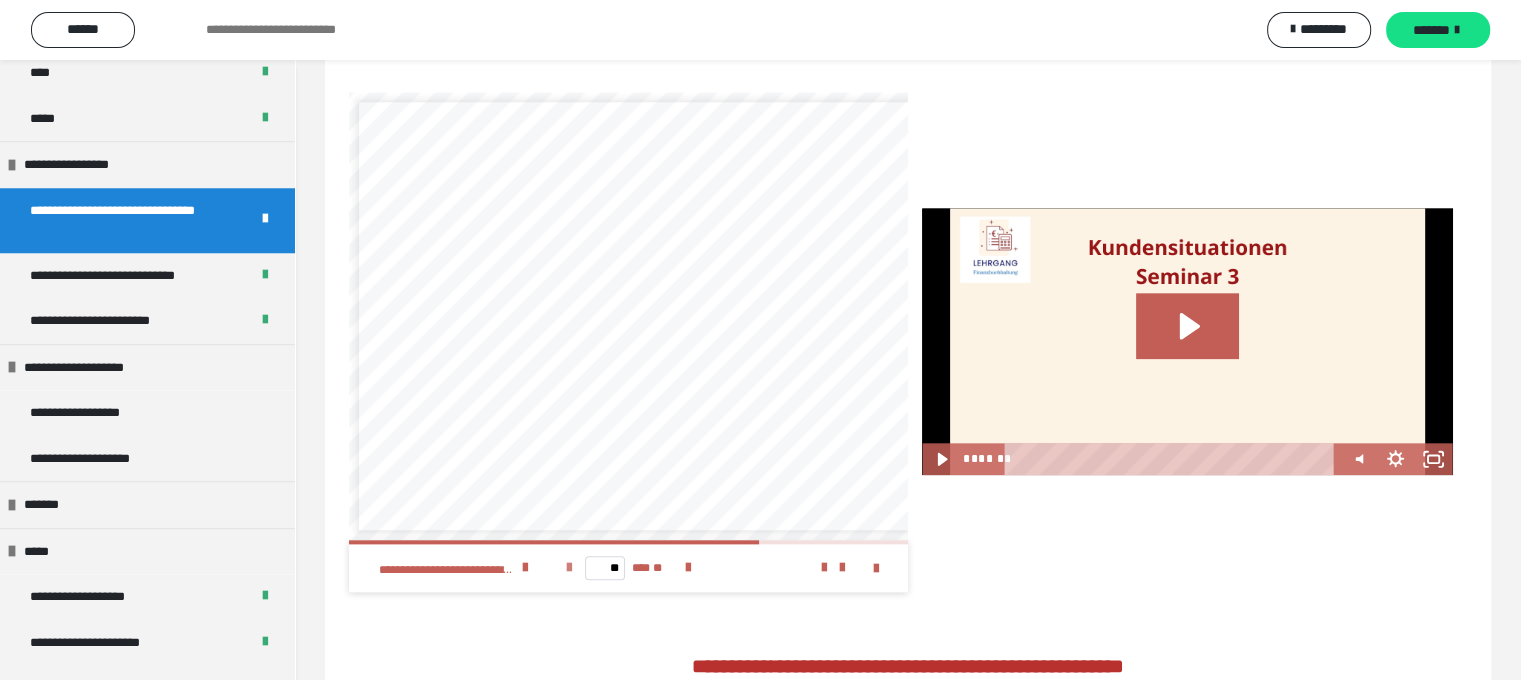 click at bounding box center (569, 568) 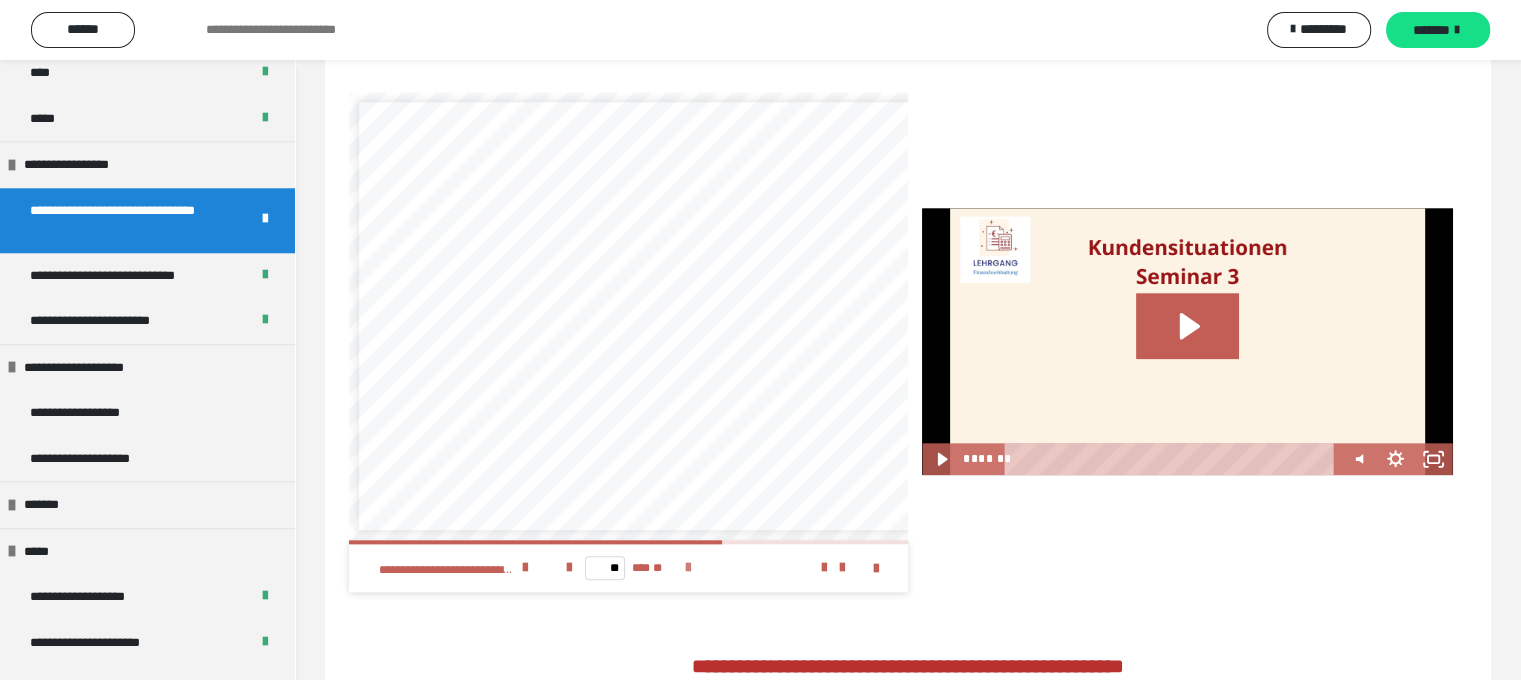 click at bounding box center [688, 568] 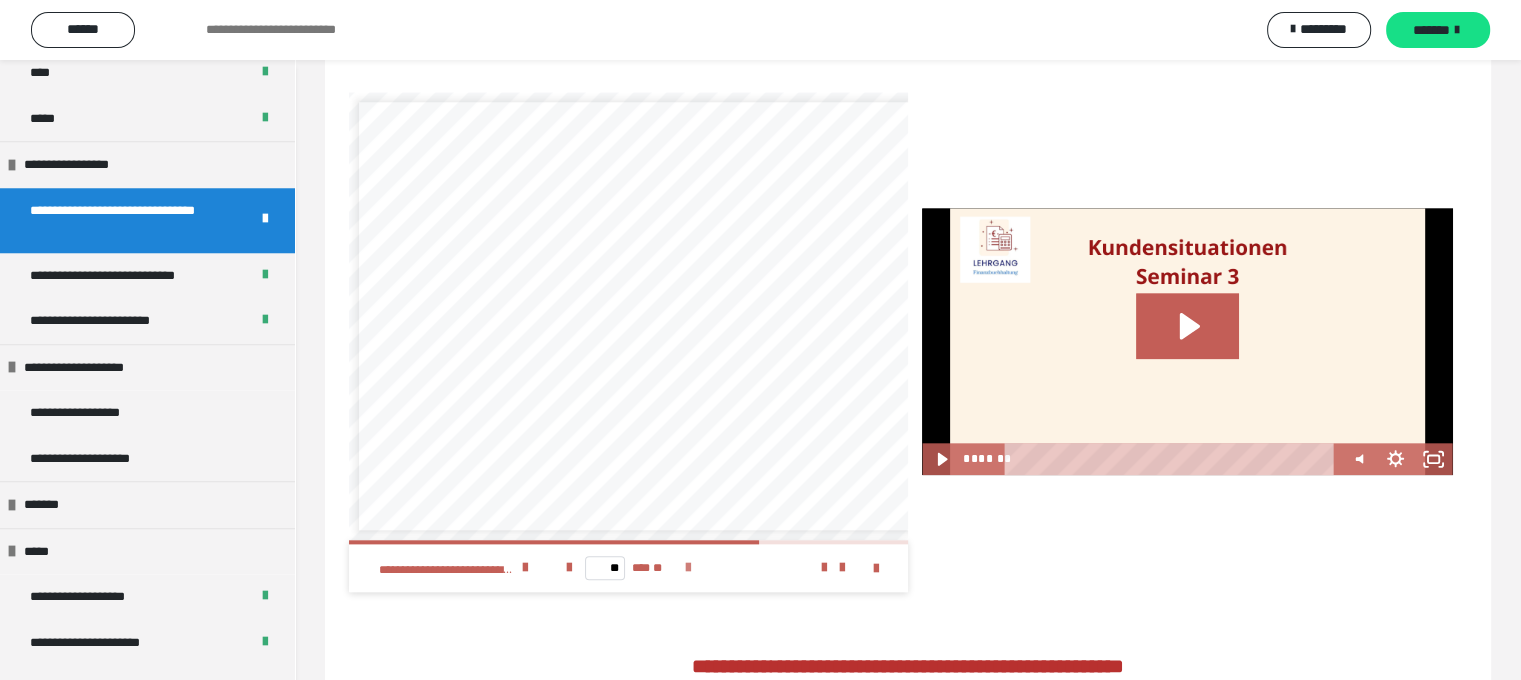 click at bounding box center (688, 568) 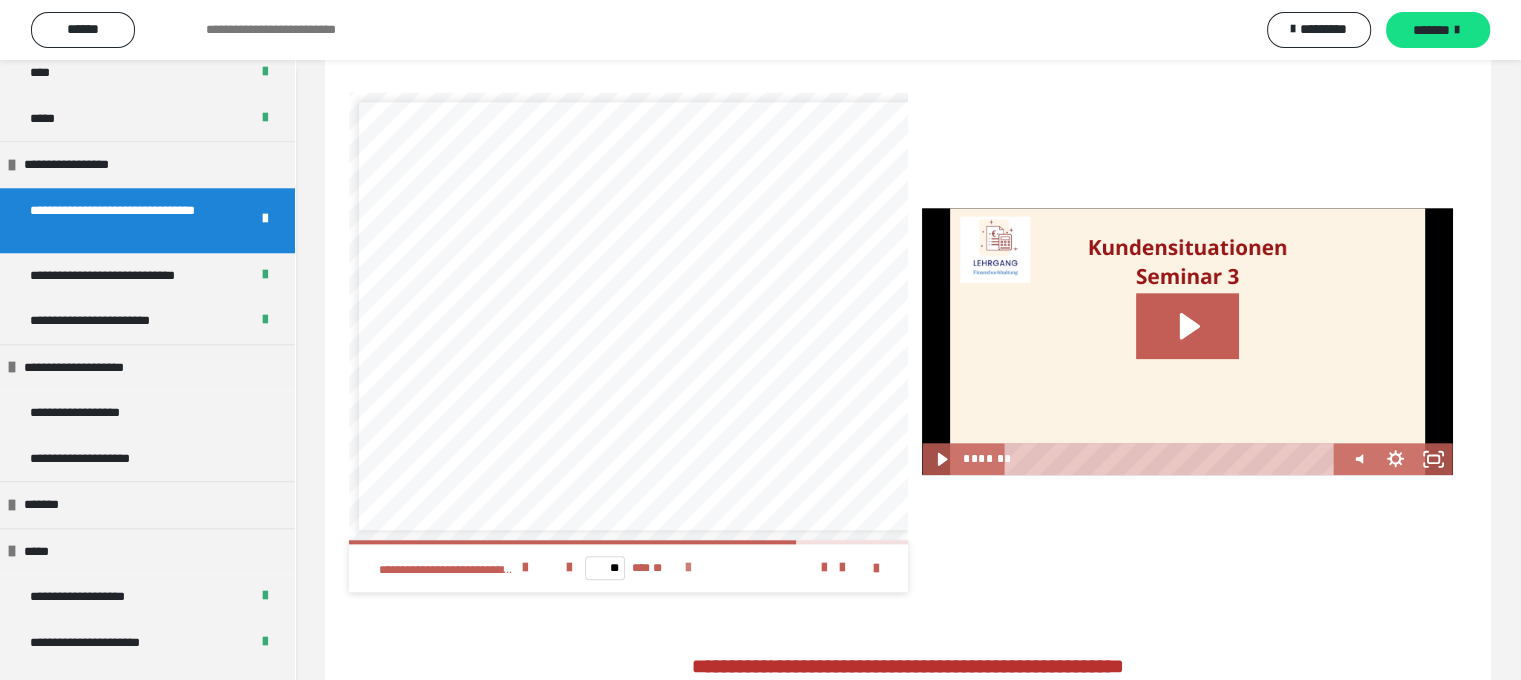 click at bounding box center (688, 568) 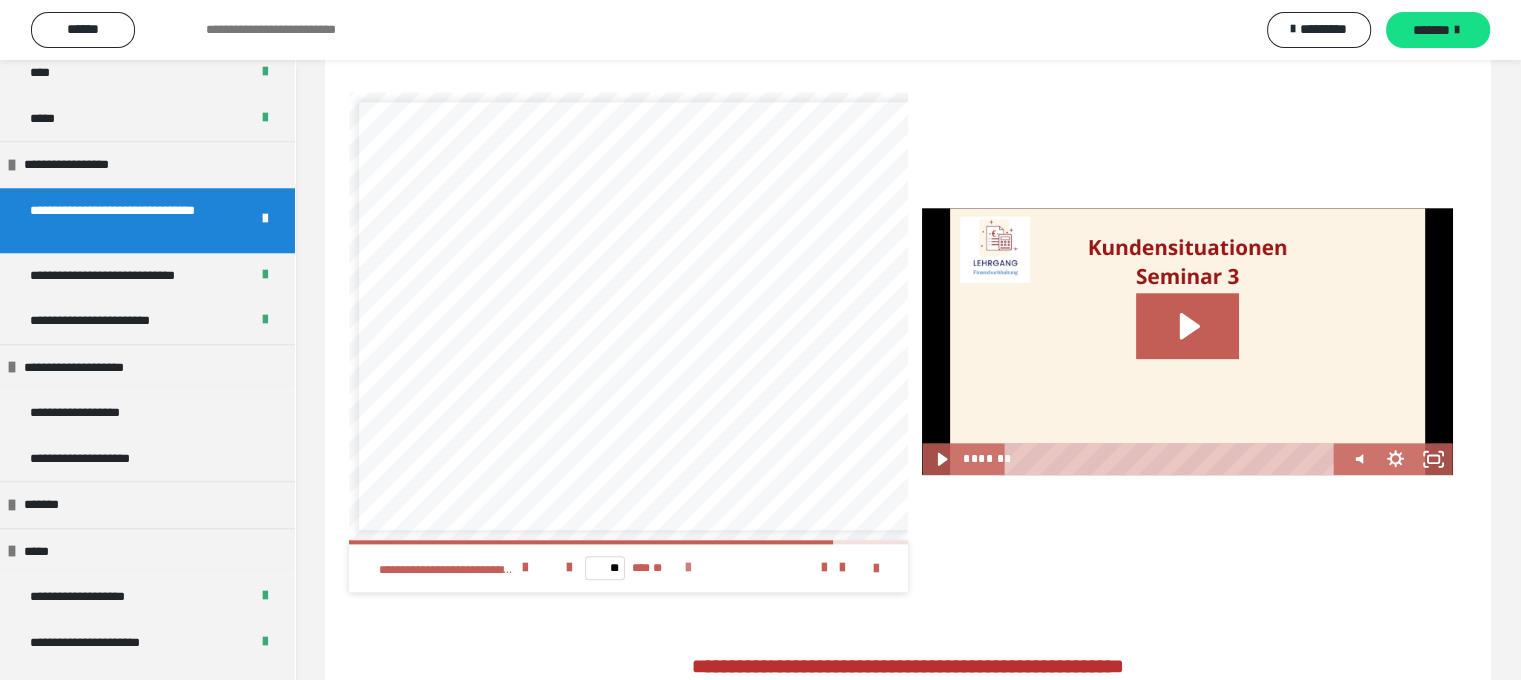 click at bounding box center (688, 568) 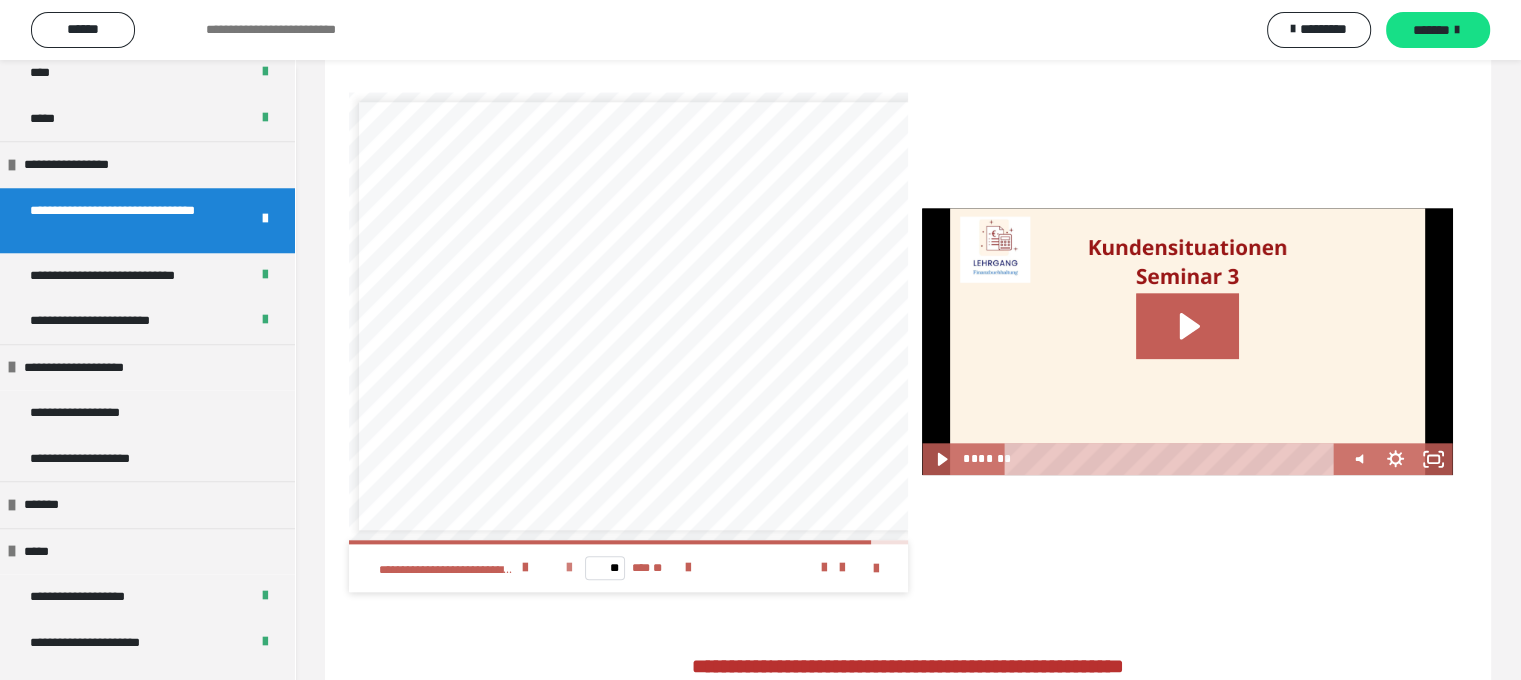 click at bounding box center [569, 568] 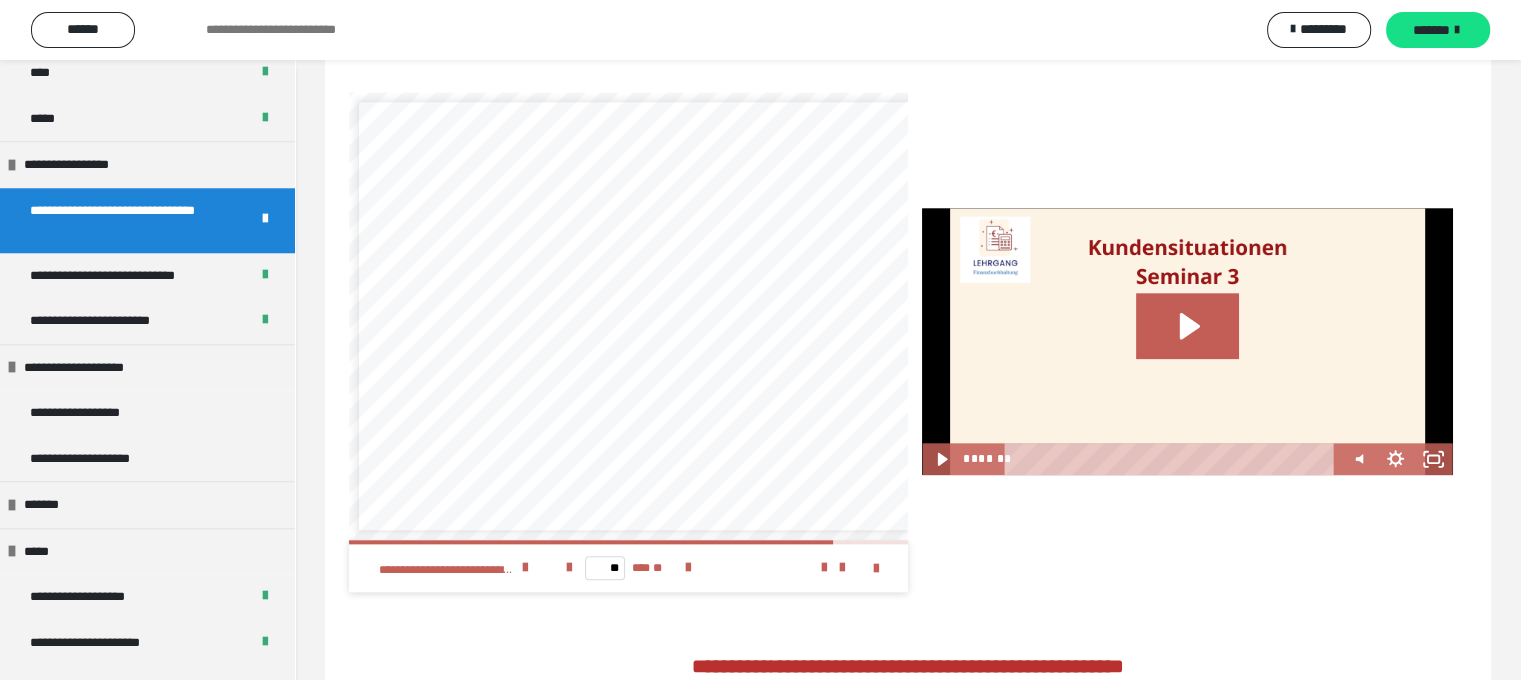 click on "** *** **" at bounding box center (628, 568) 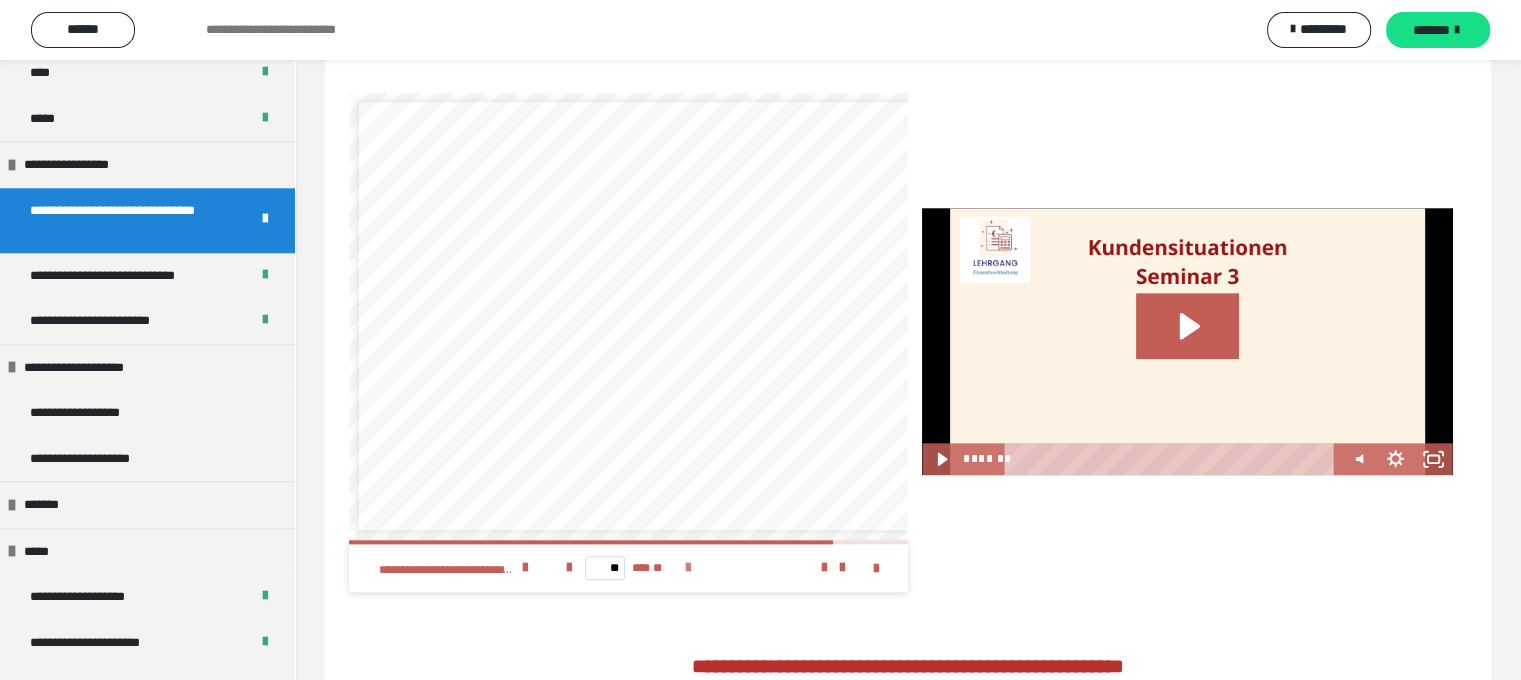 click at bounding box center [688, 568] 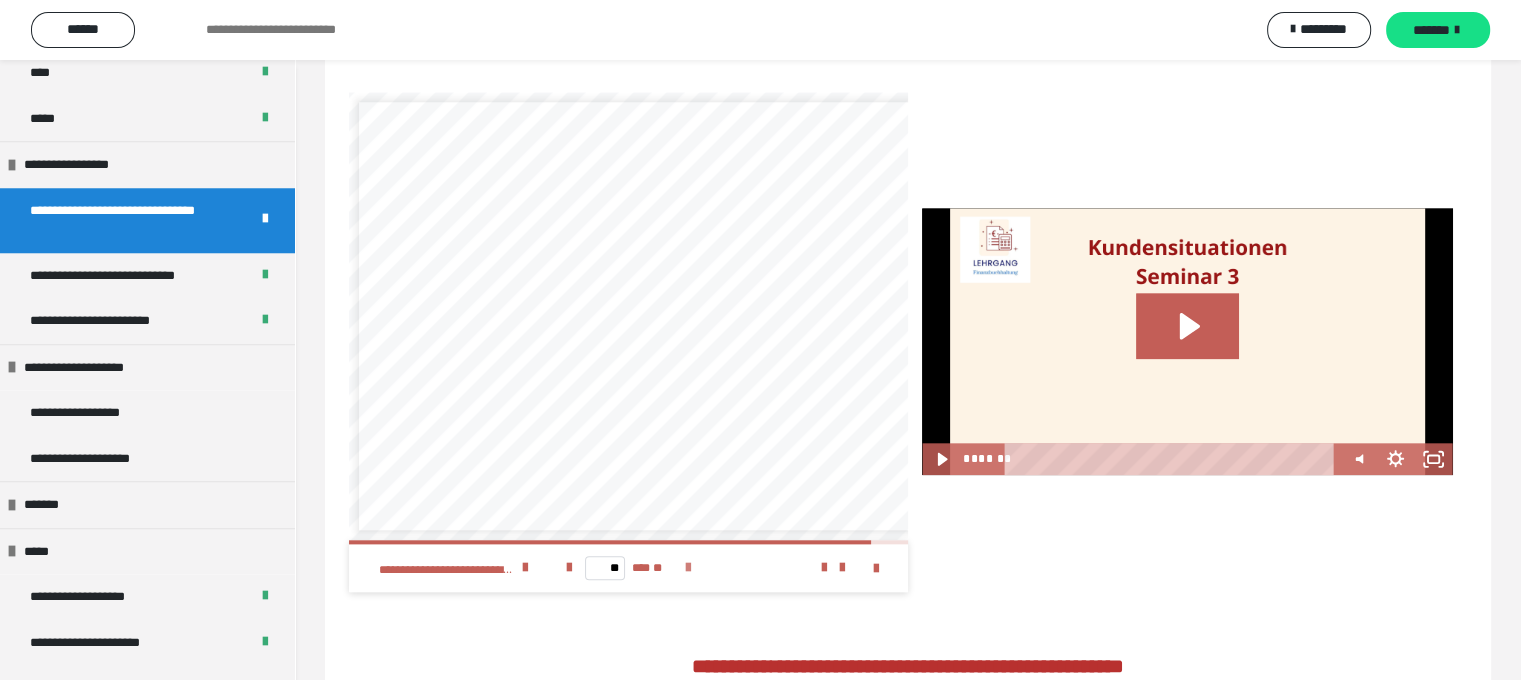 click at bounding box center [688, 568] 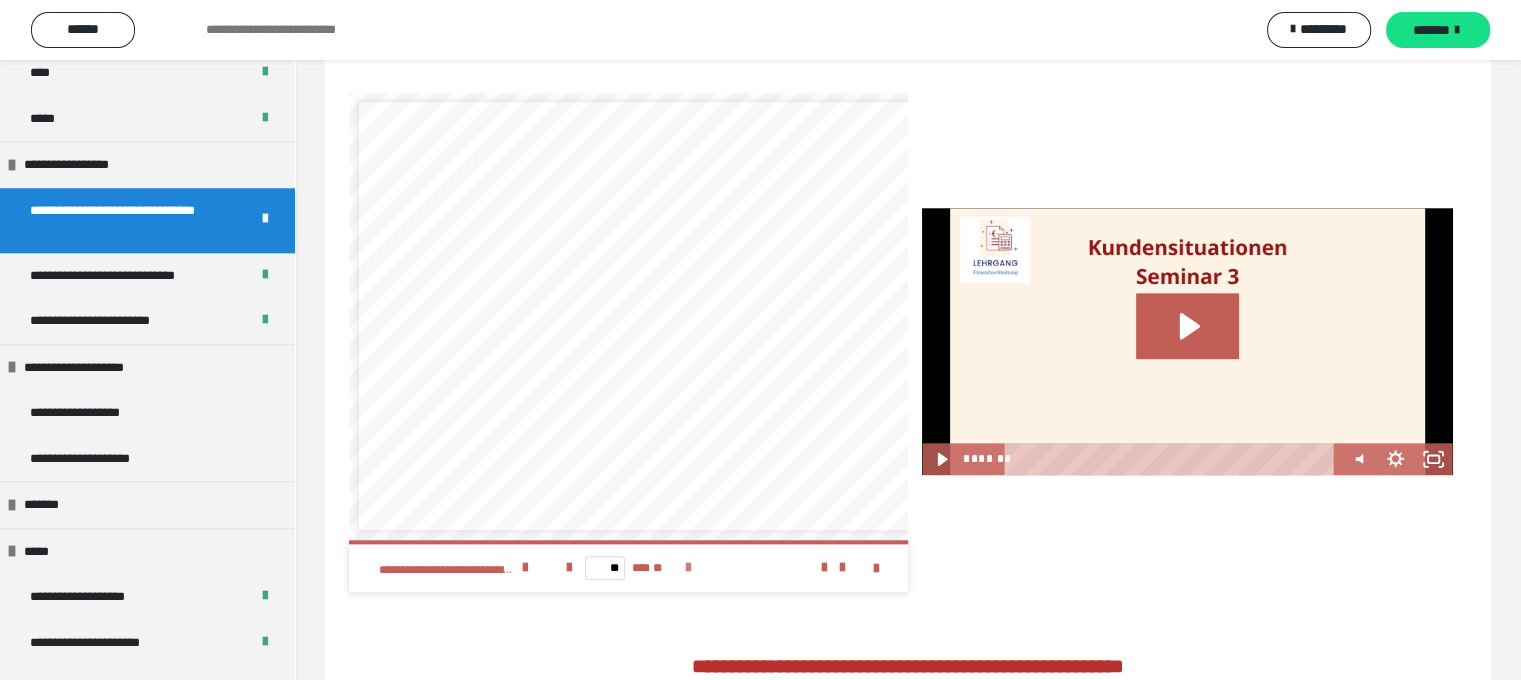 click on "** *** **" at bounding box center (628, 568) 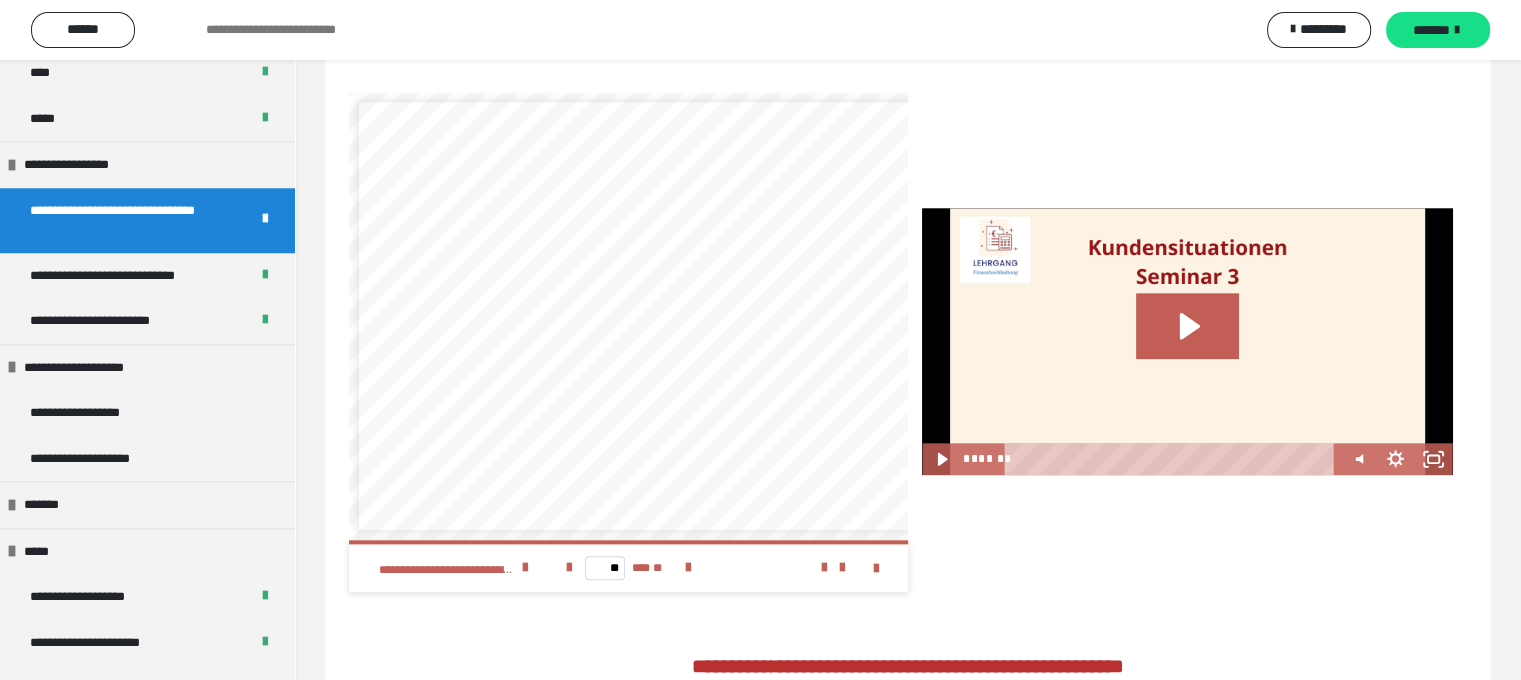click on "** *** **" at bounding box center [628, 568] 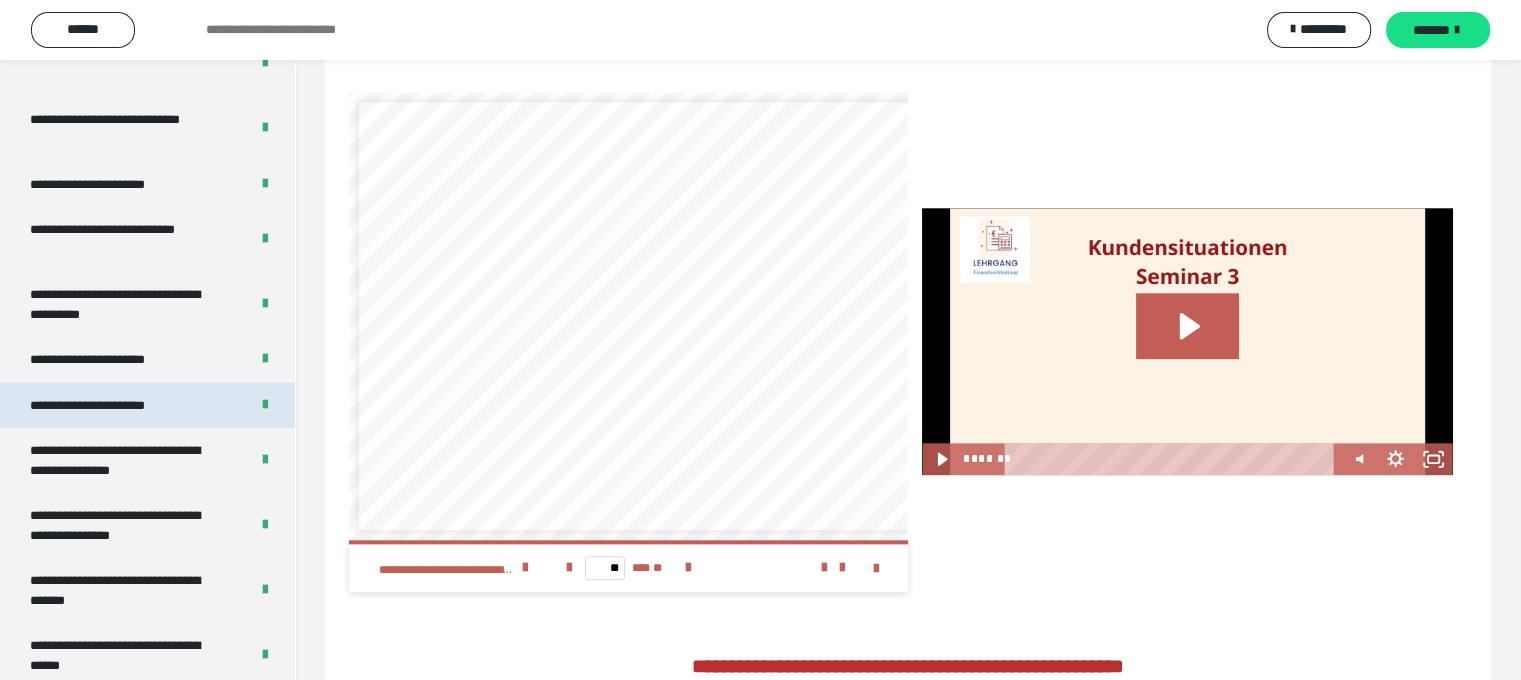 scroll, scrollTop: 4007, scrollLeft: 0, axis: vertical 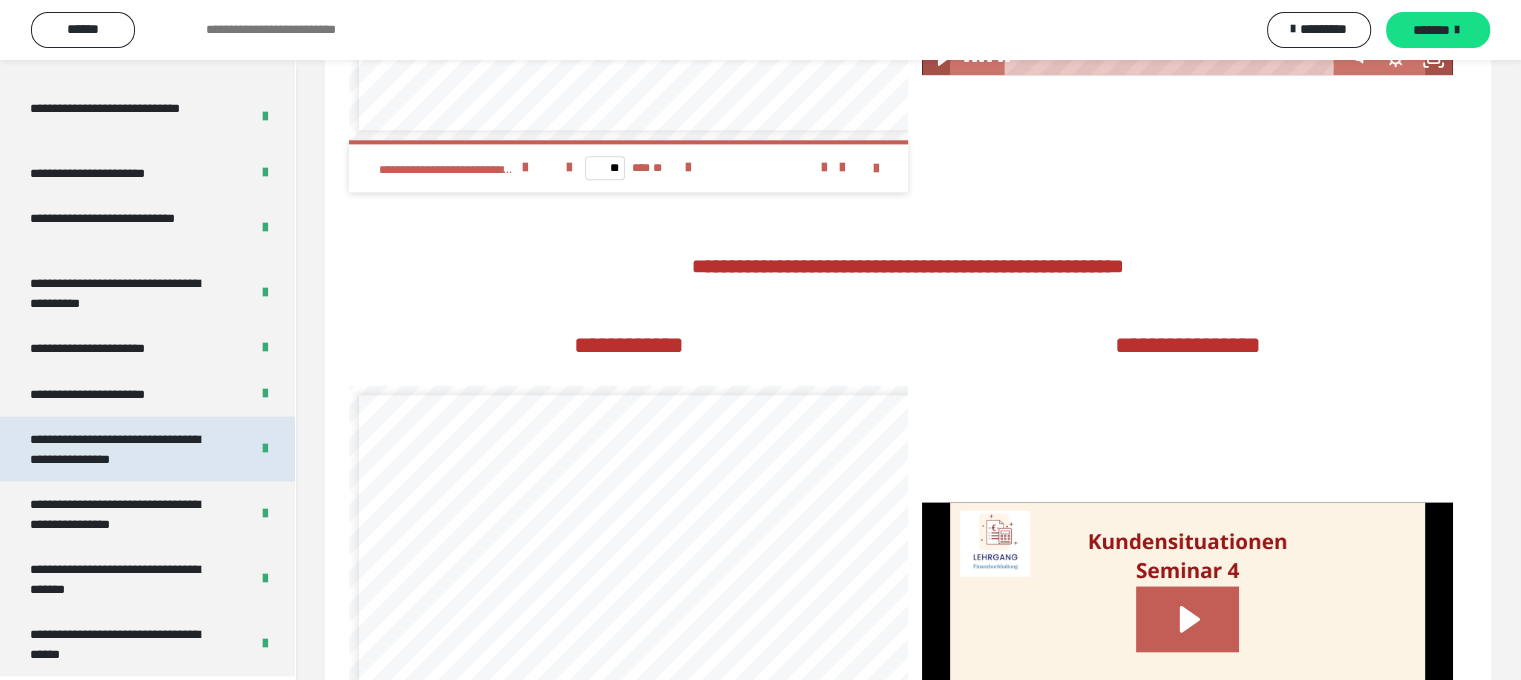 click on "**********" at bounding box center [124, 449] 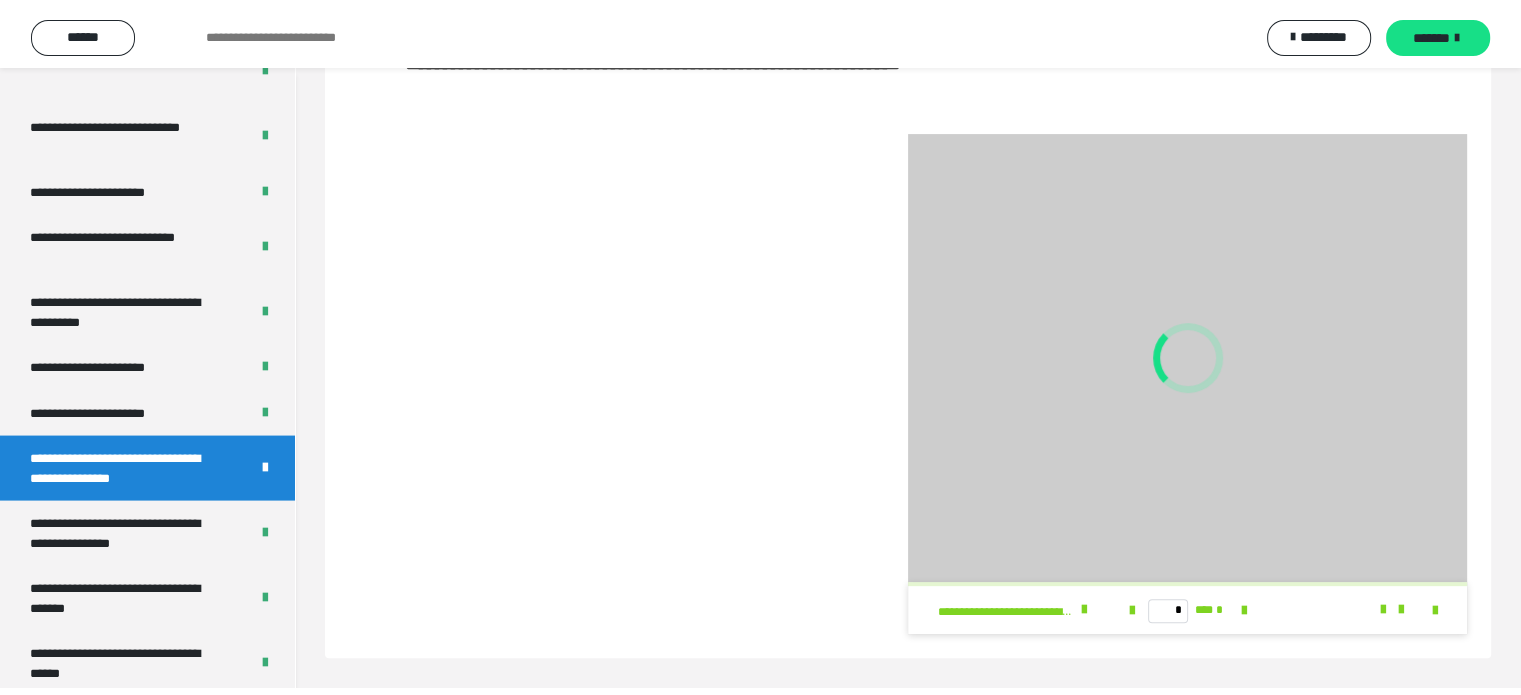 scroll, scrollTop: 220, scrollLeft: 0, axis: vertical 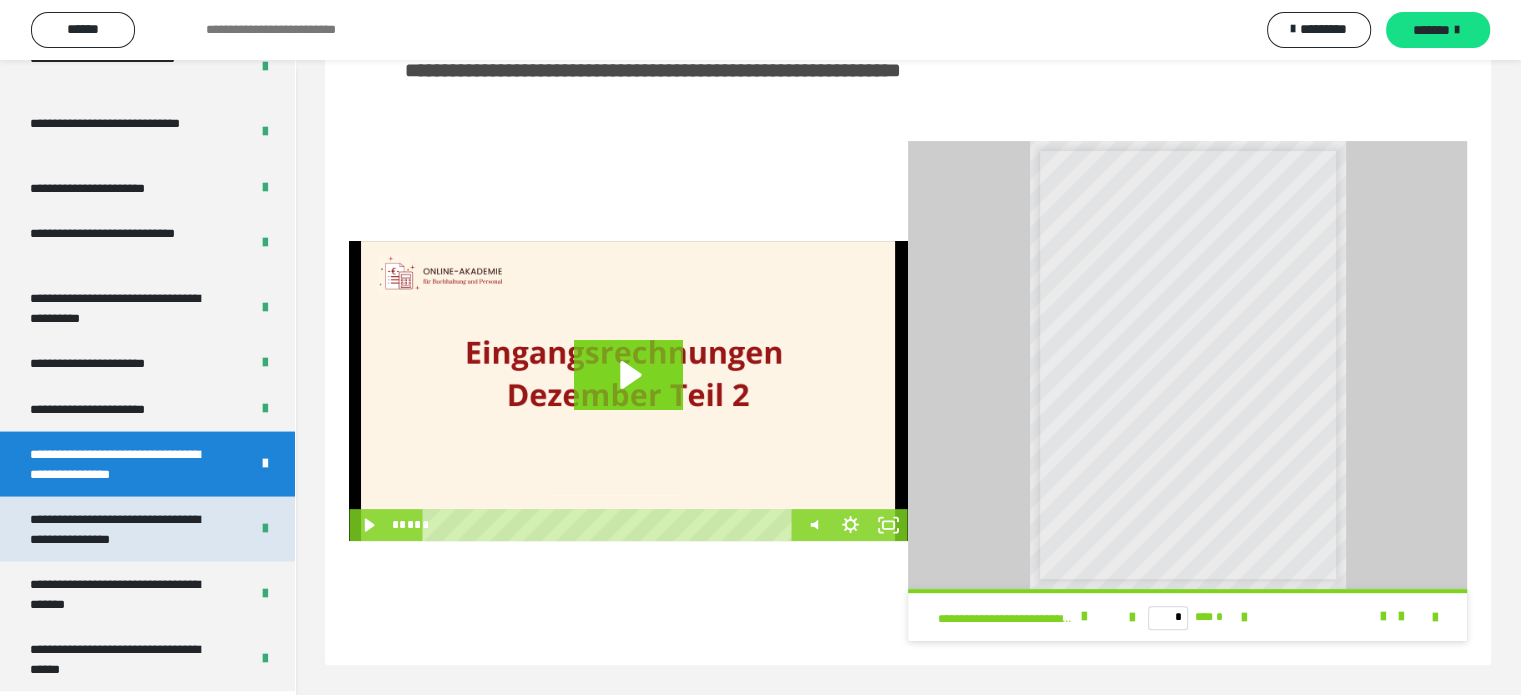 click on "**********" at bounding box center (124, 529) 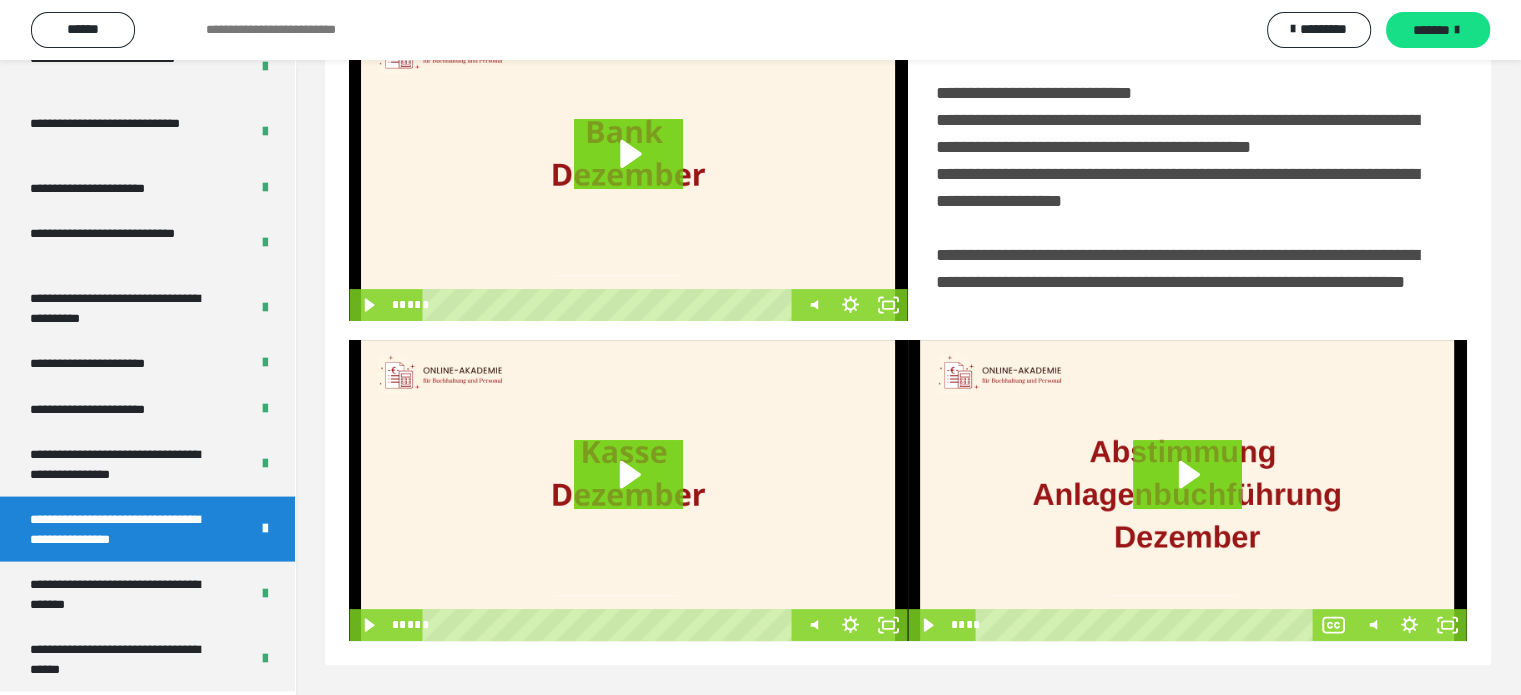 scroll, scrollTop: 494, scrollLeft: 0, axis: vertical 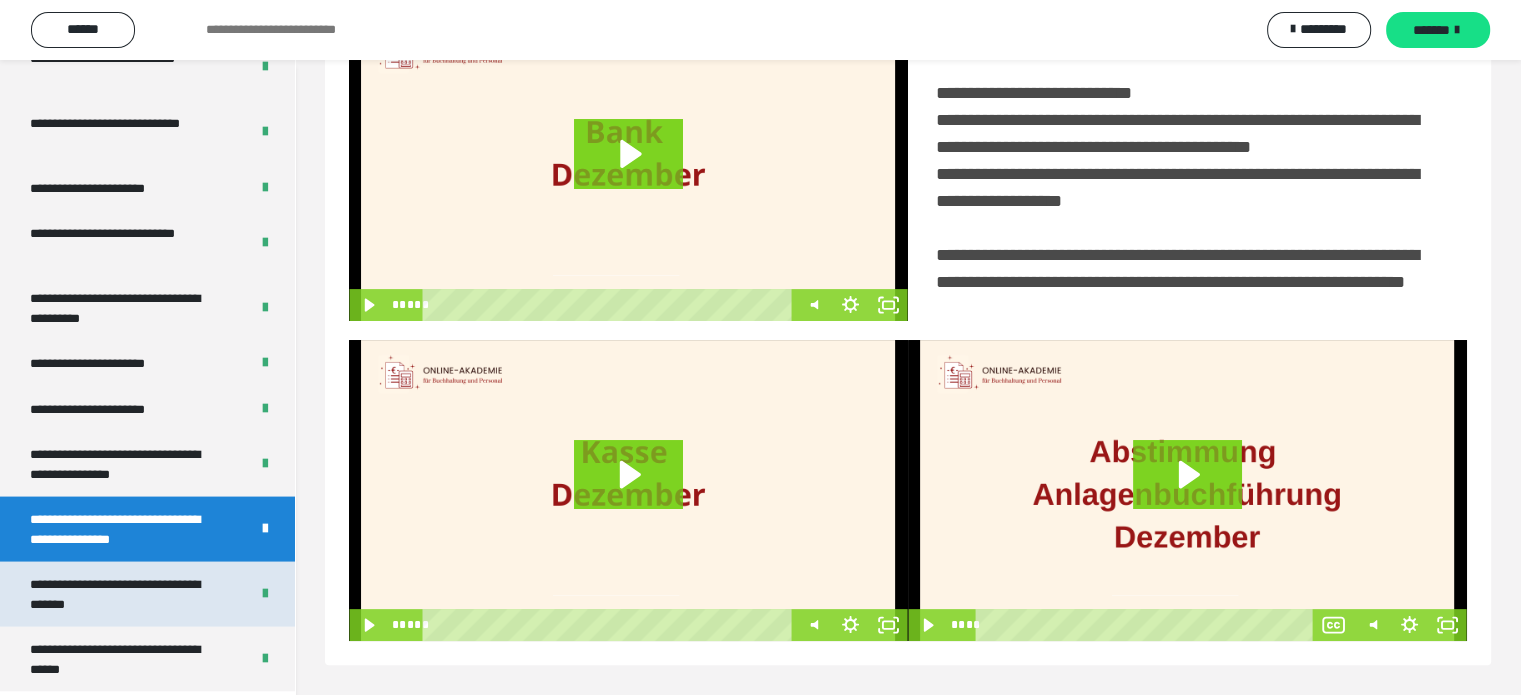 drag, startPoint x: 126, startPoint y: 585, endPoint x: 168, endPoint y: 583, distance: 42.047592 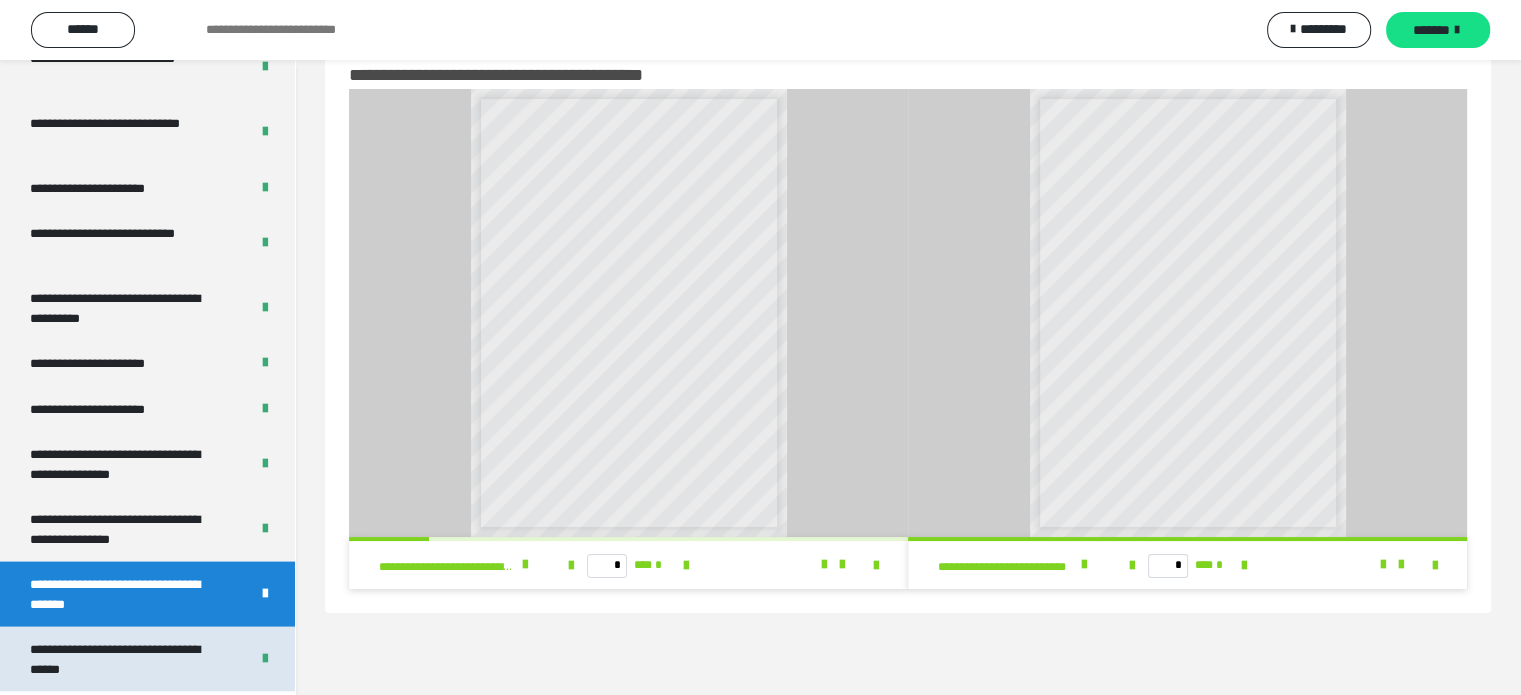 scroll, scrollTop: 60, scrollLeft: 0, axis: vertical 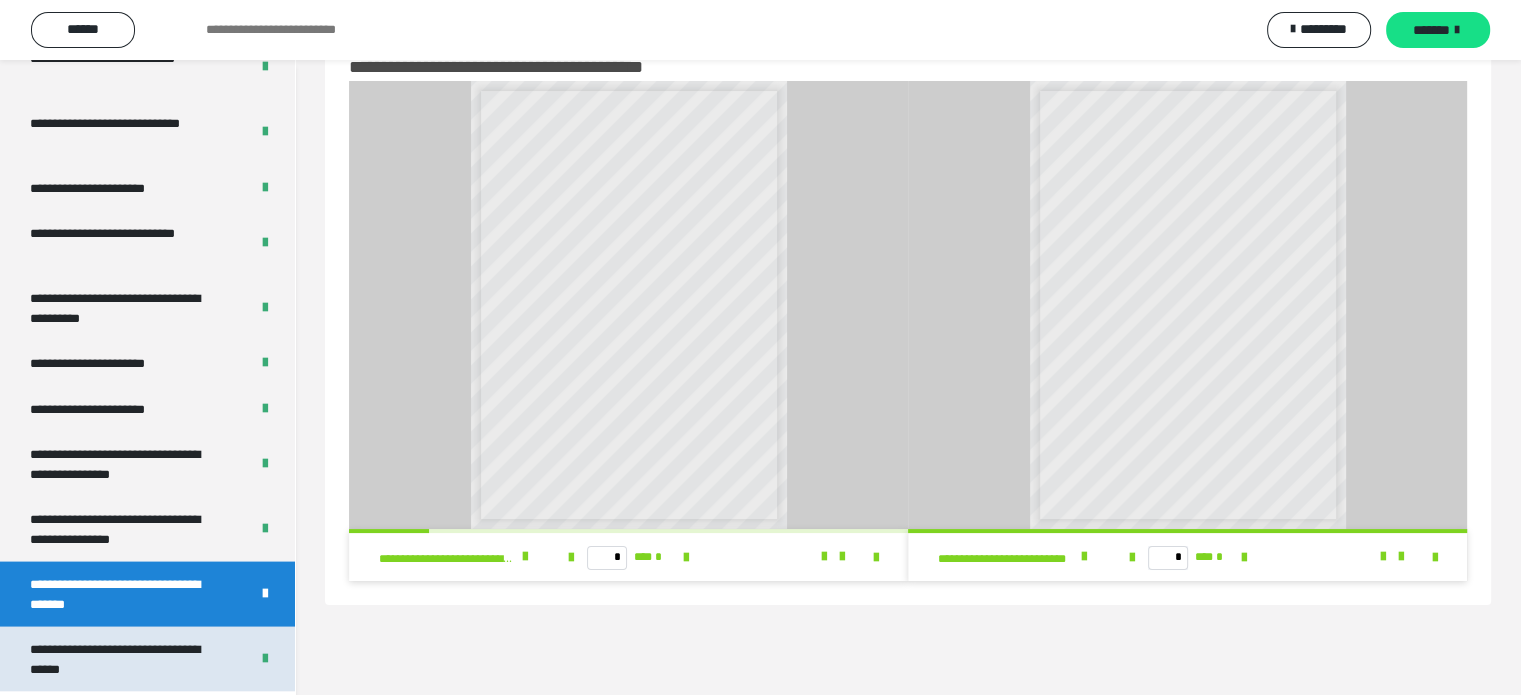 click on "**********" at bounding box center (124, 659) 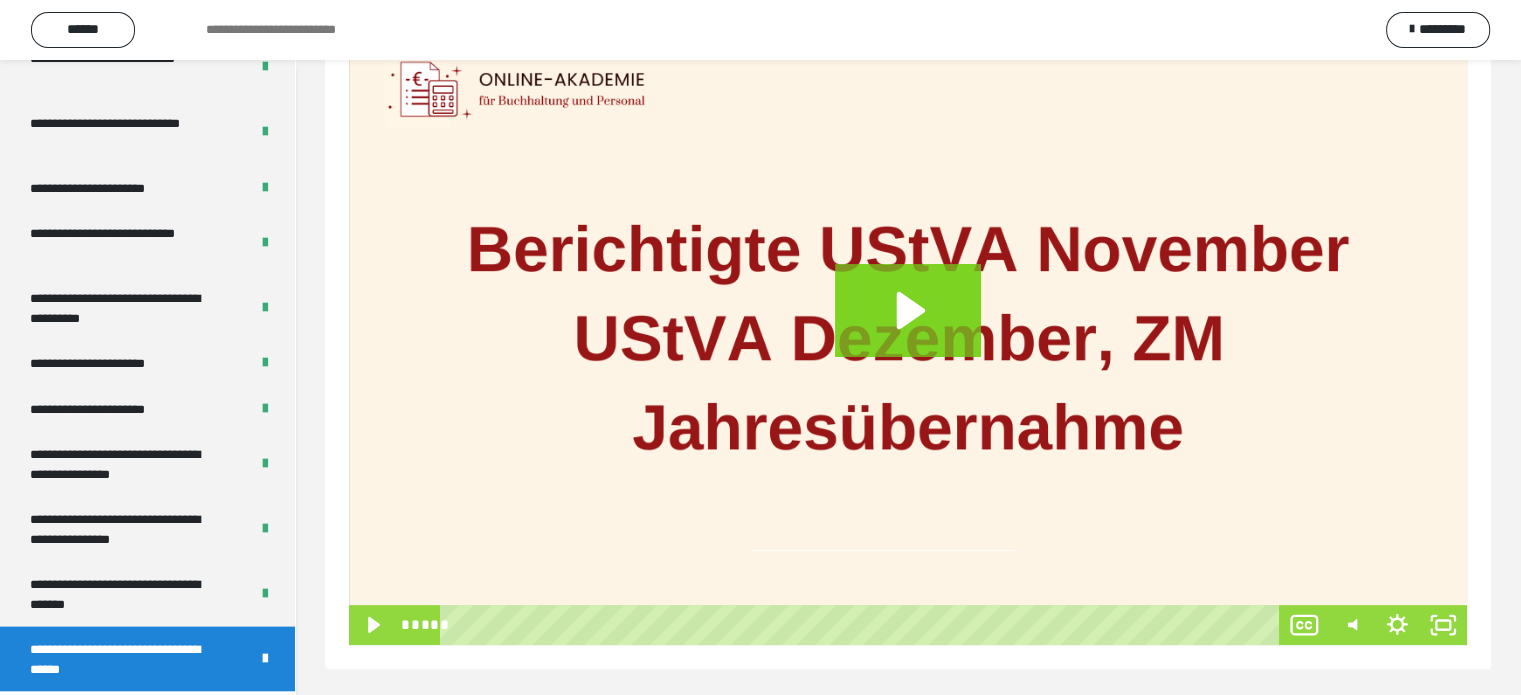 scroll, scrollTop: 346, scrollLeft: 0, axis: vertical 